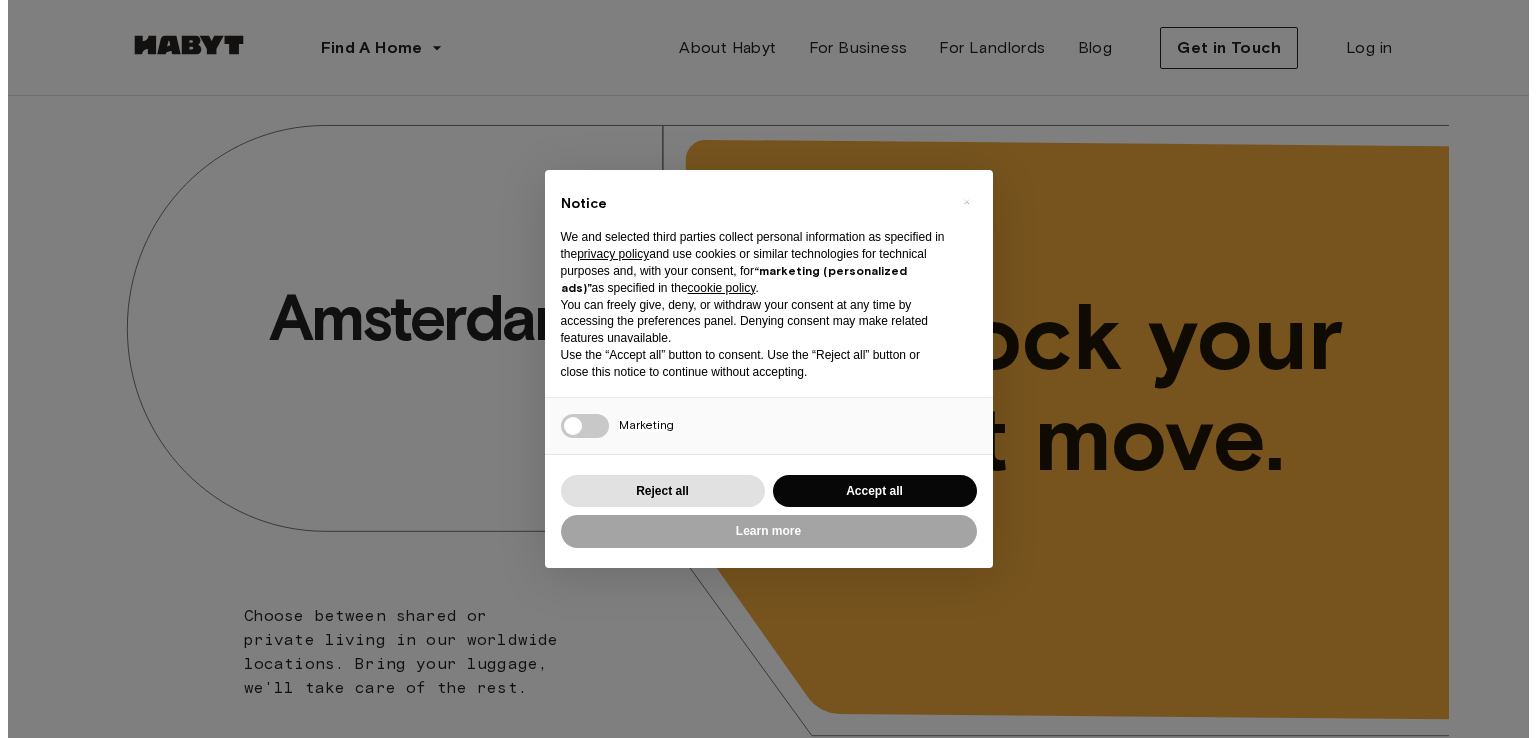 scroll, scrollTop: 0, scrollLeft: 0, axis: both 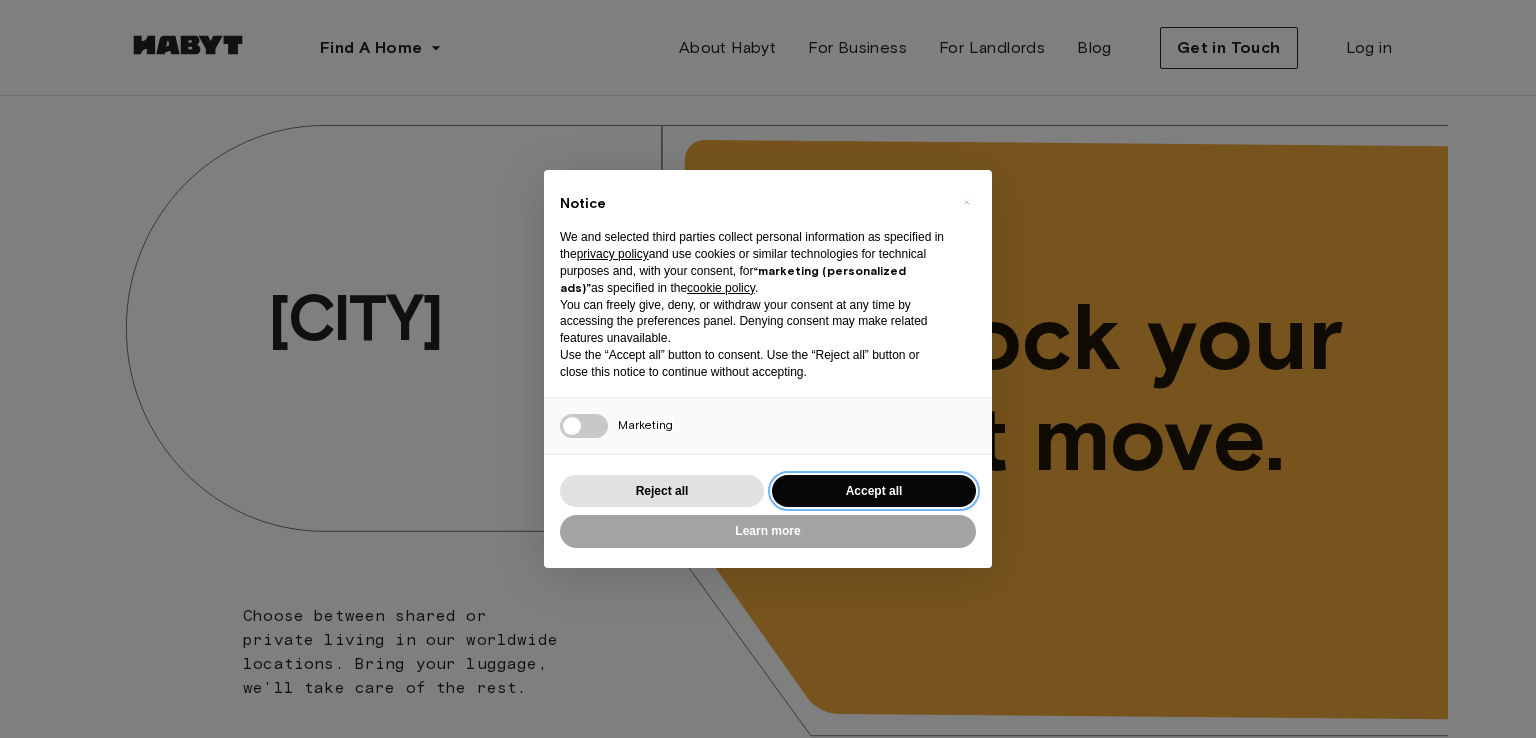 click on "Accept all" at bounding box center (874, 491) 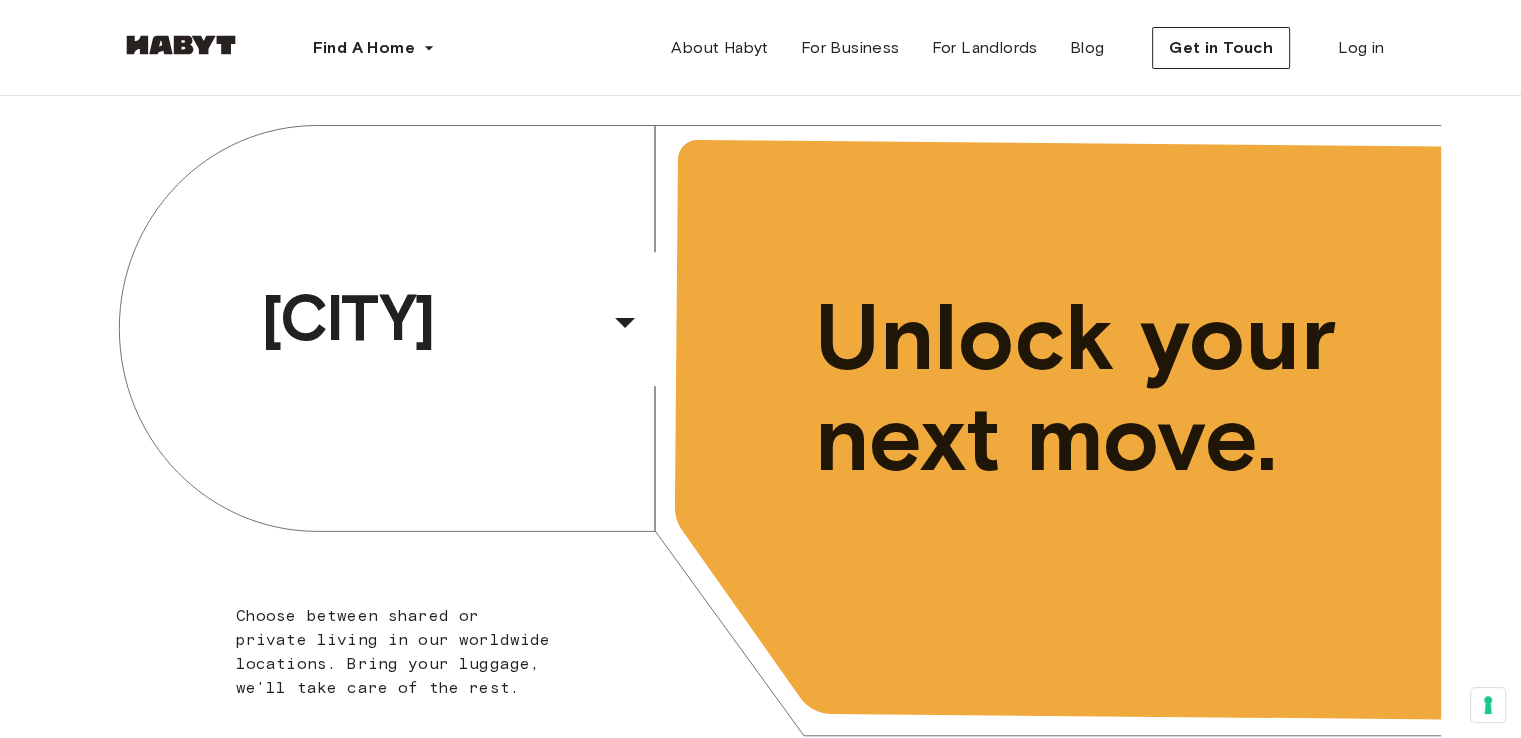 scroll, scrollTop: 0, scrollLeft: 0, axis: both 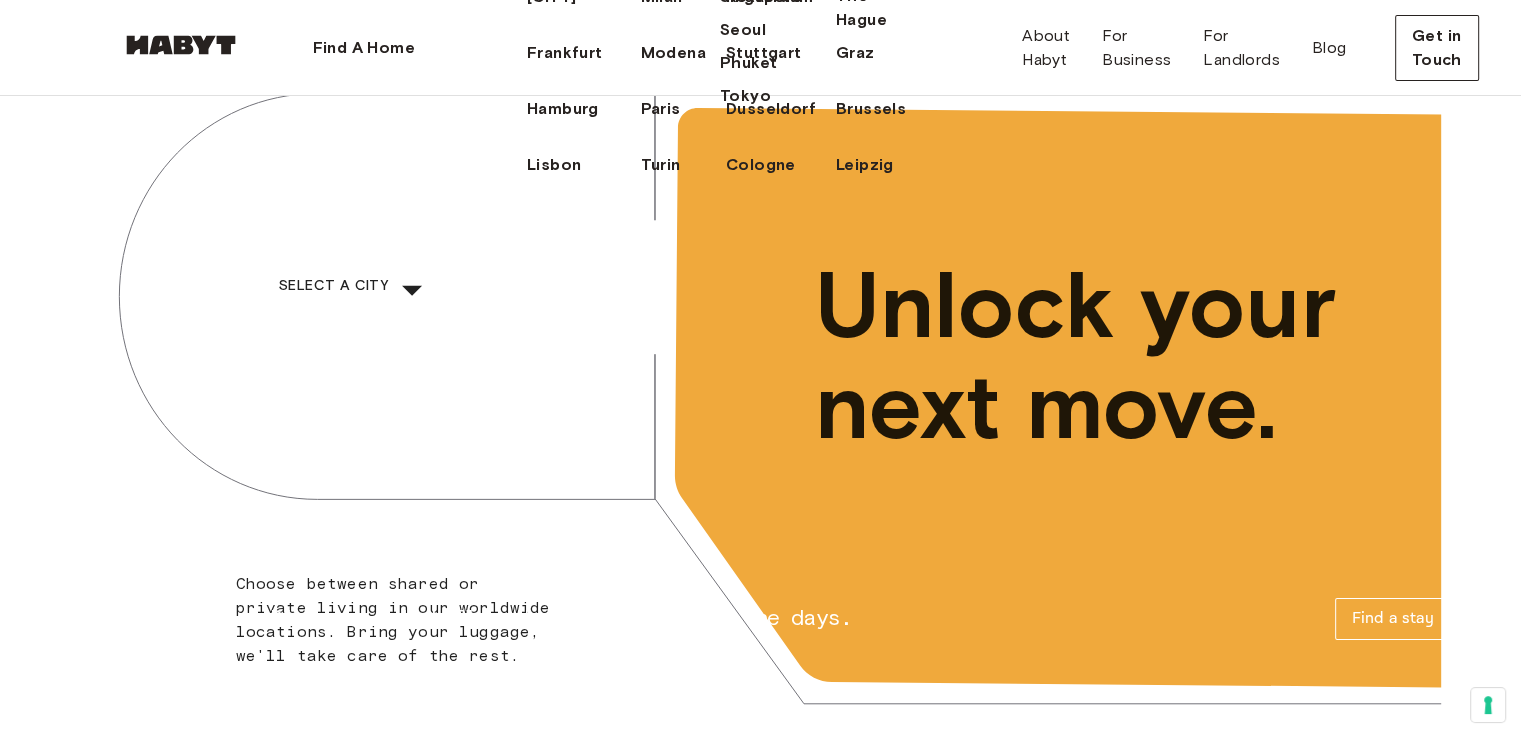 click on "Munich" at bounding box center [758, -59] 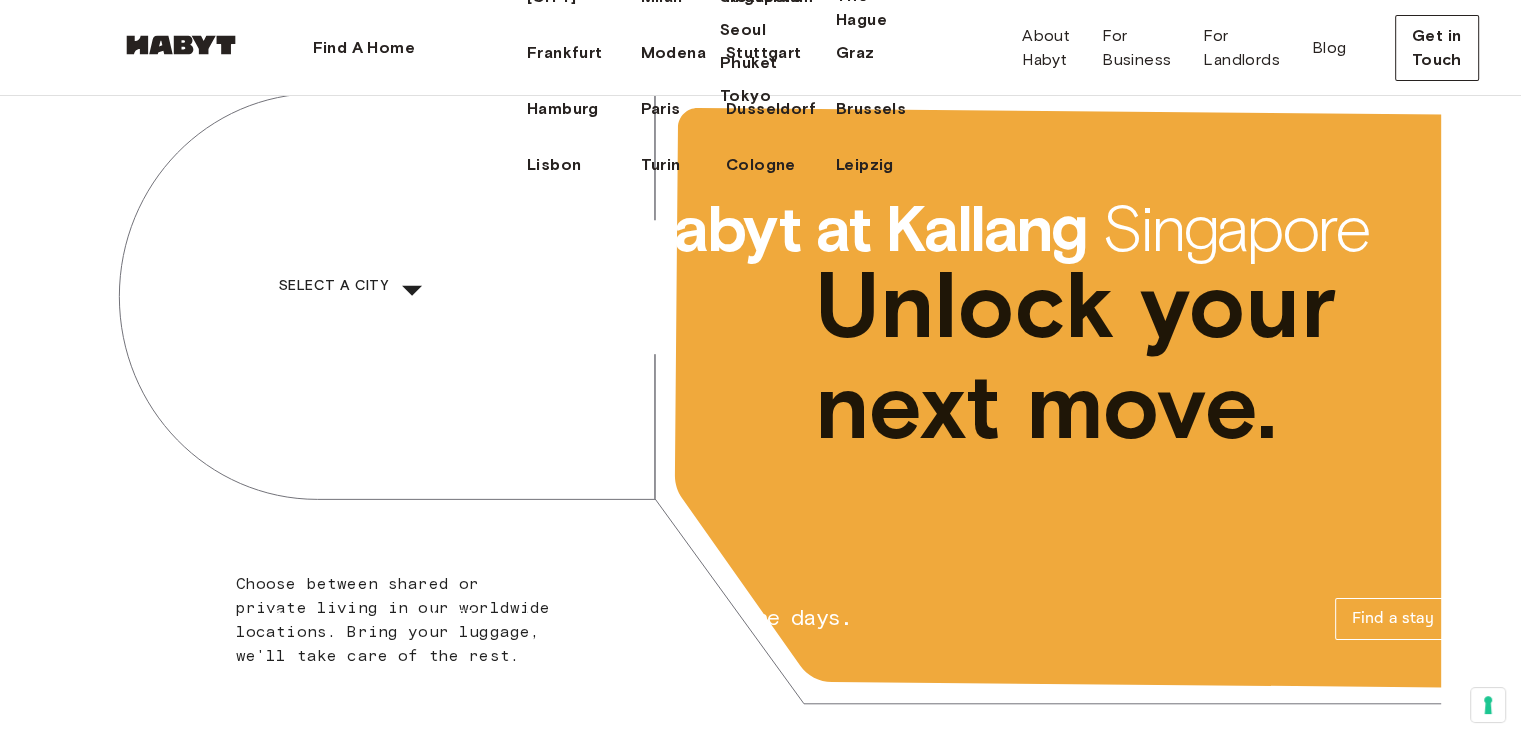 scroll, scrollTop: 0, scrollLeft: 0, axis: both 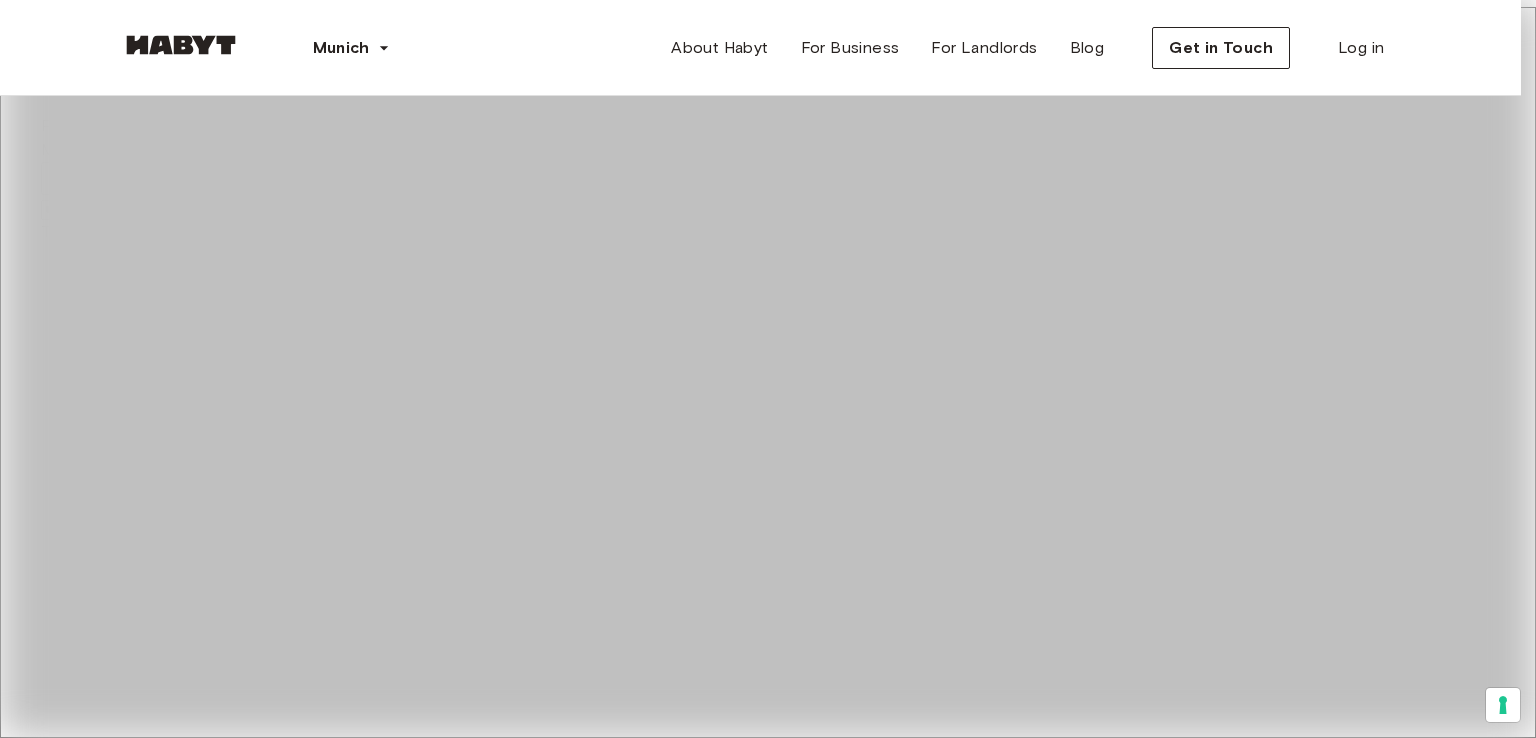click on "**********" at bounding box center [768, 7501] 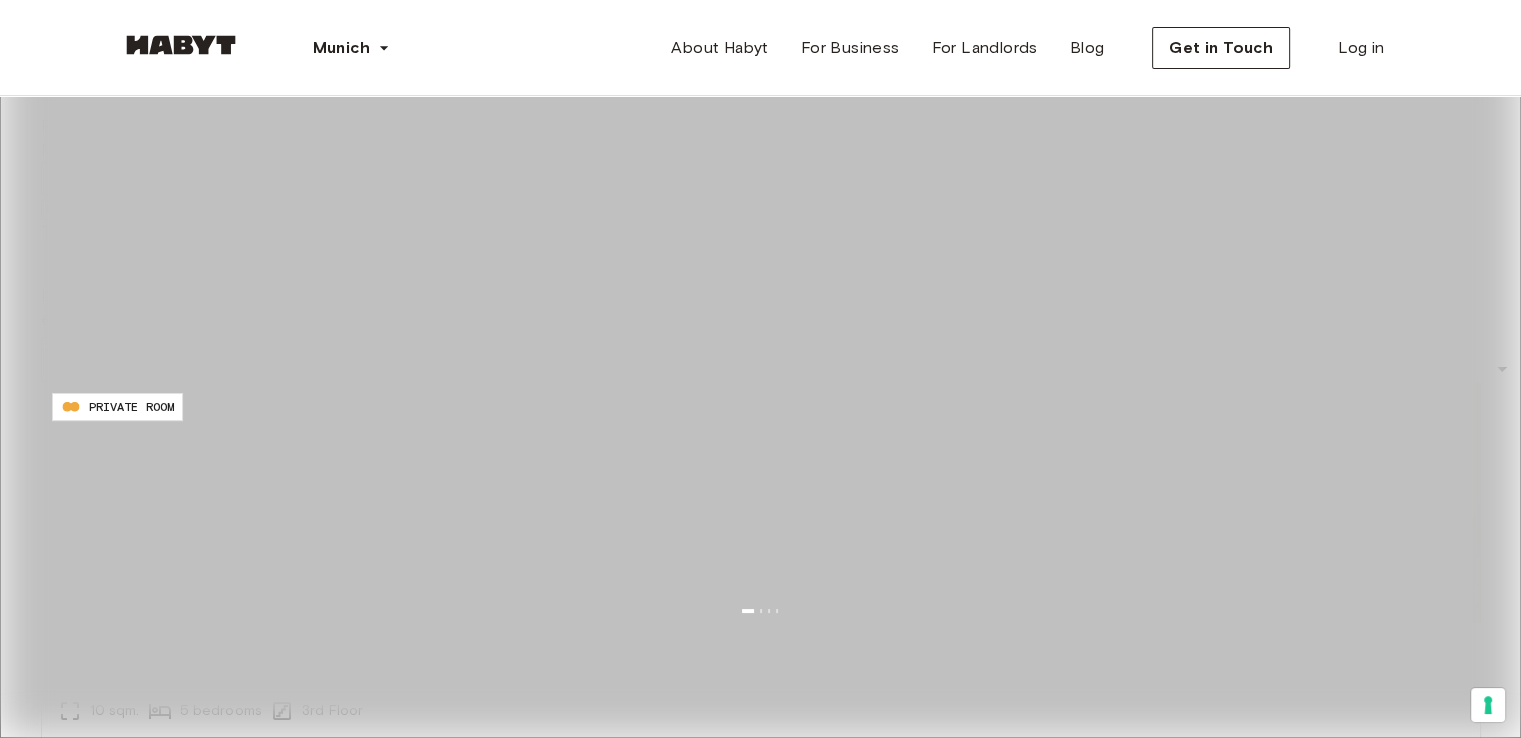 click on "**********" at bounding box center [112, 210] 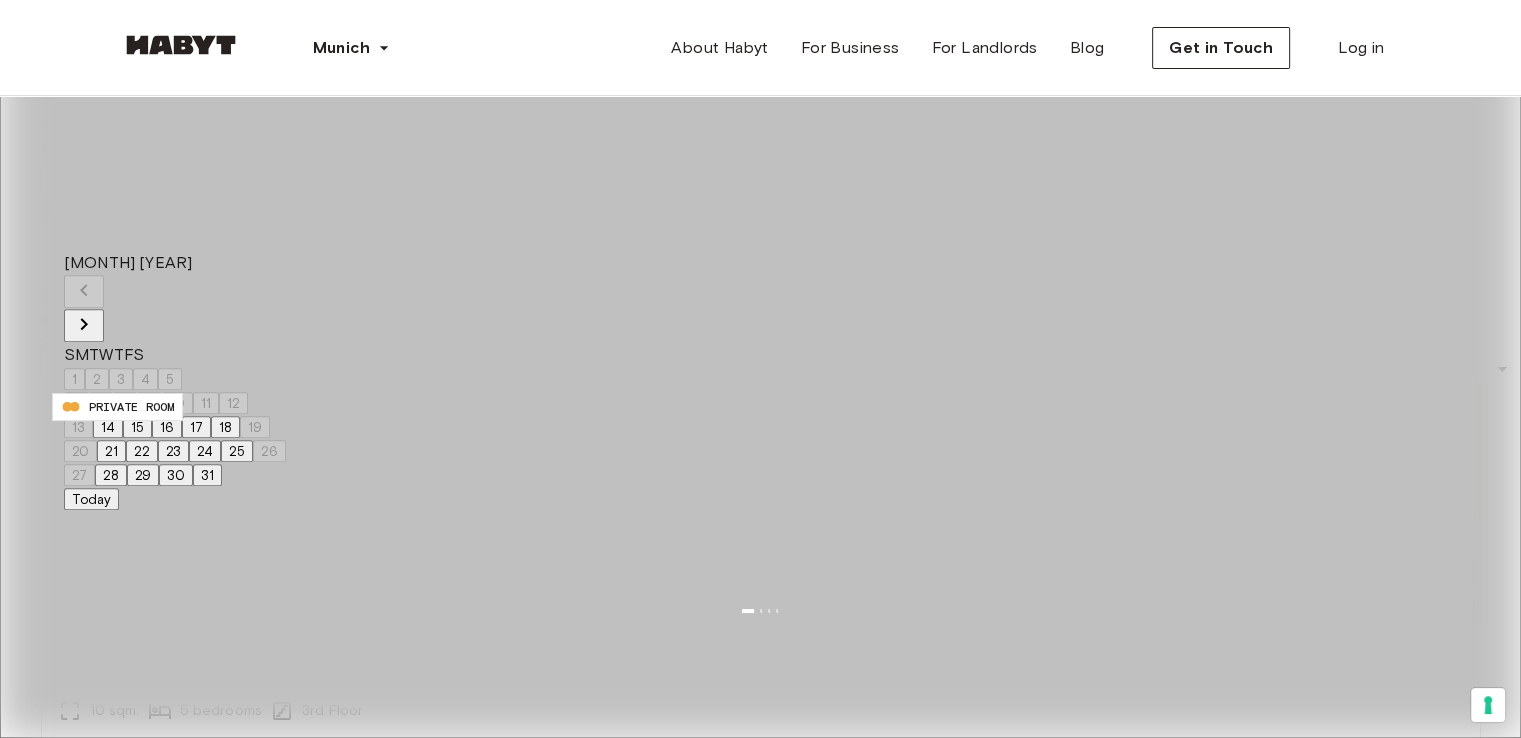 click 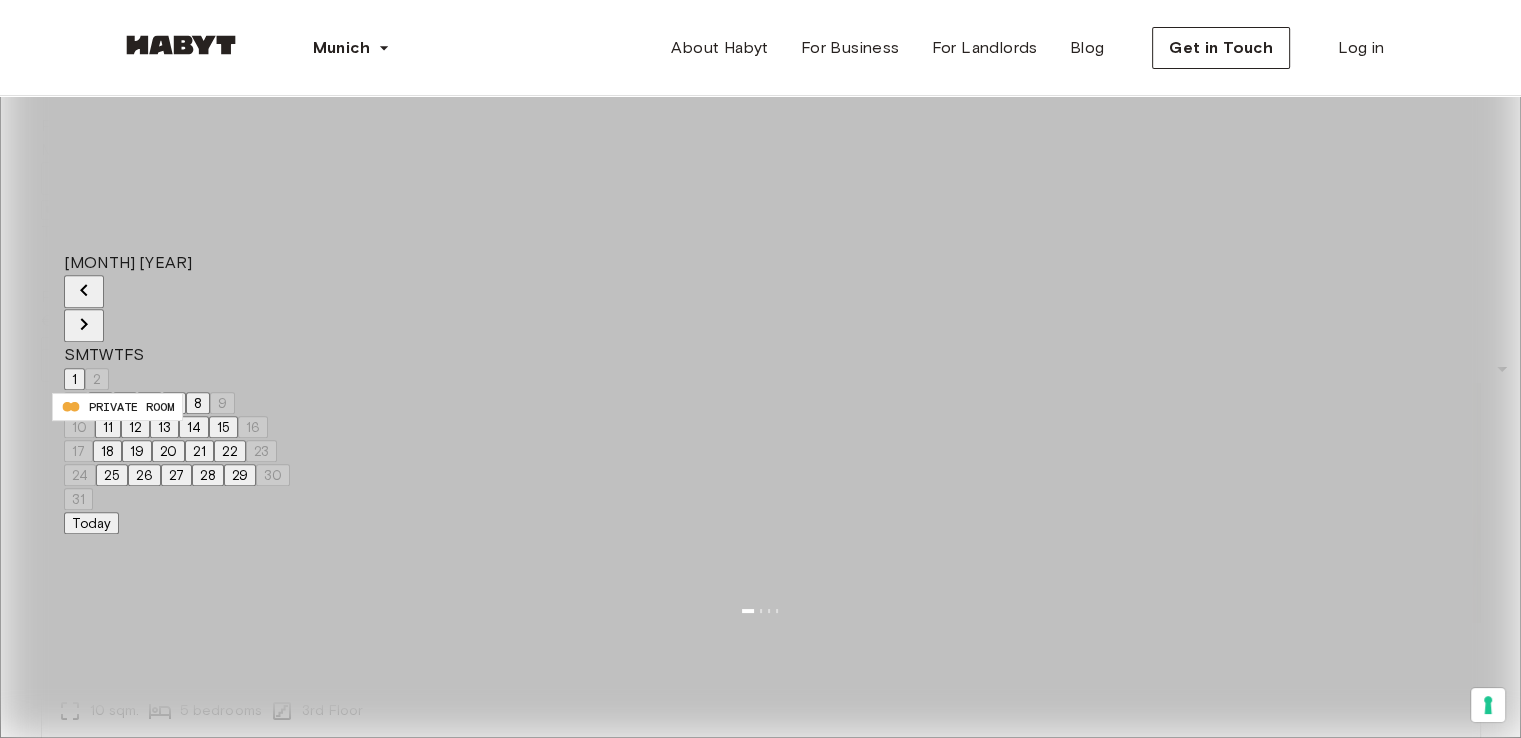 click 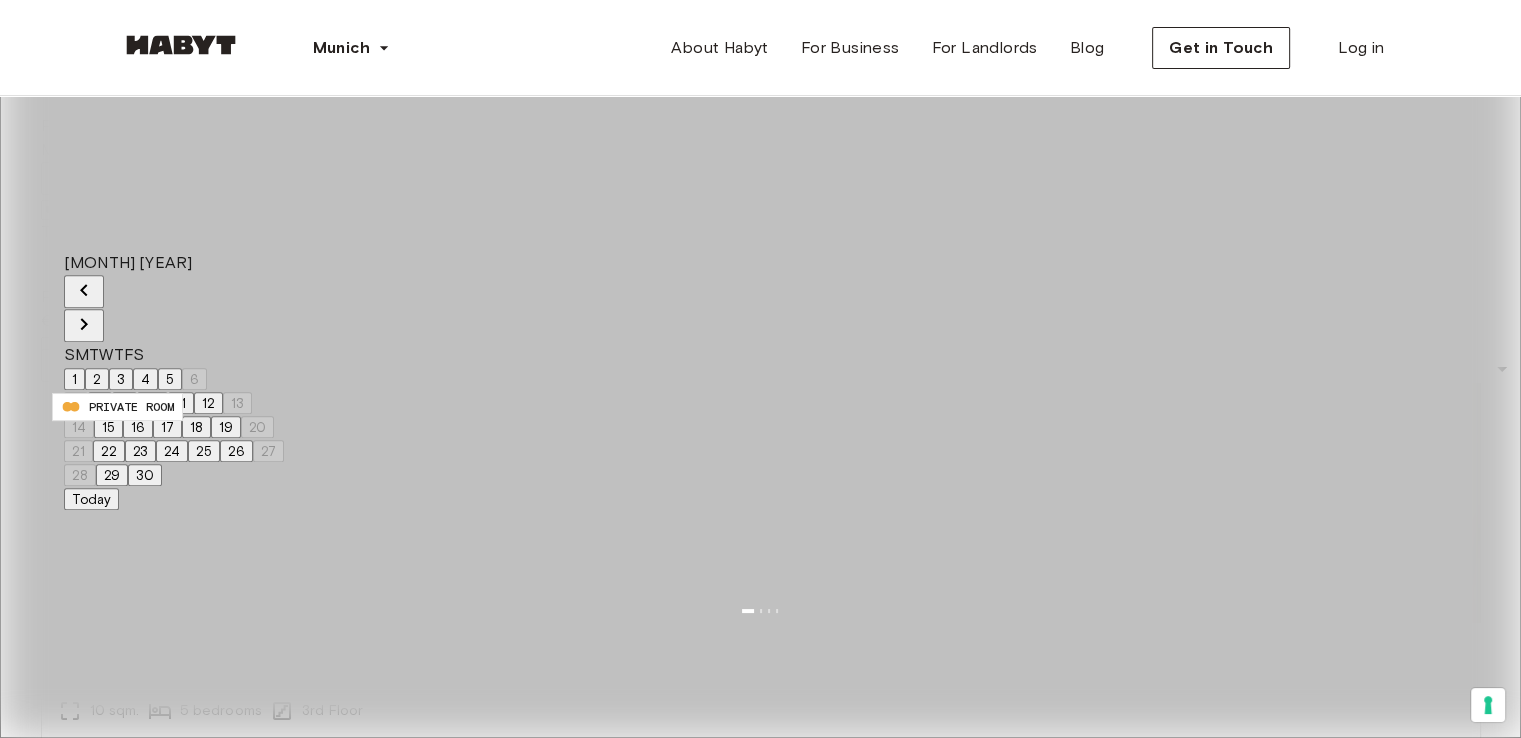 click 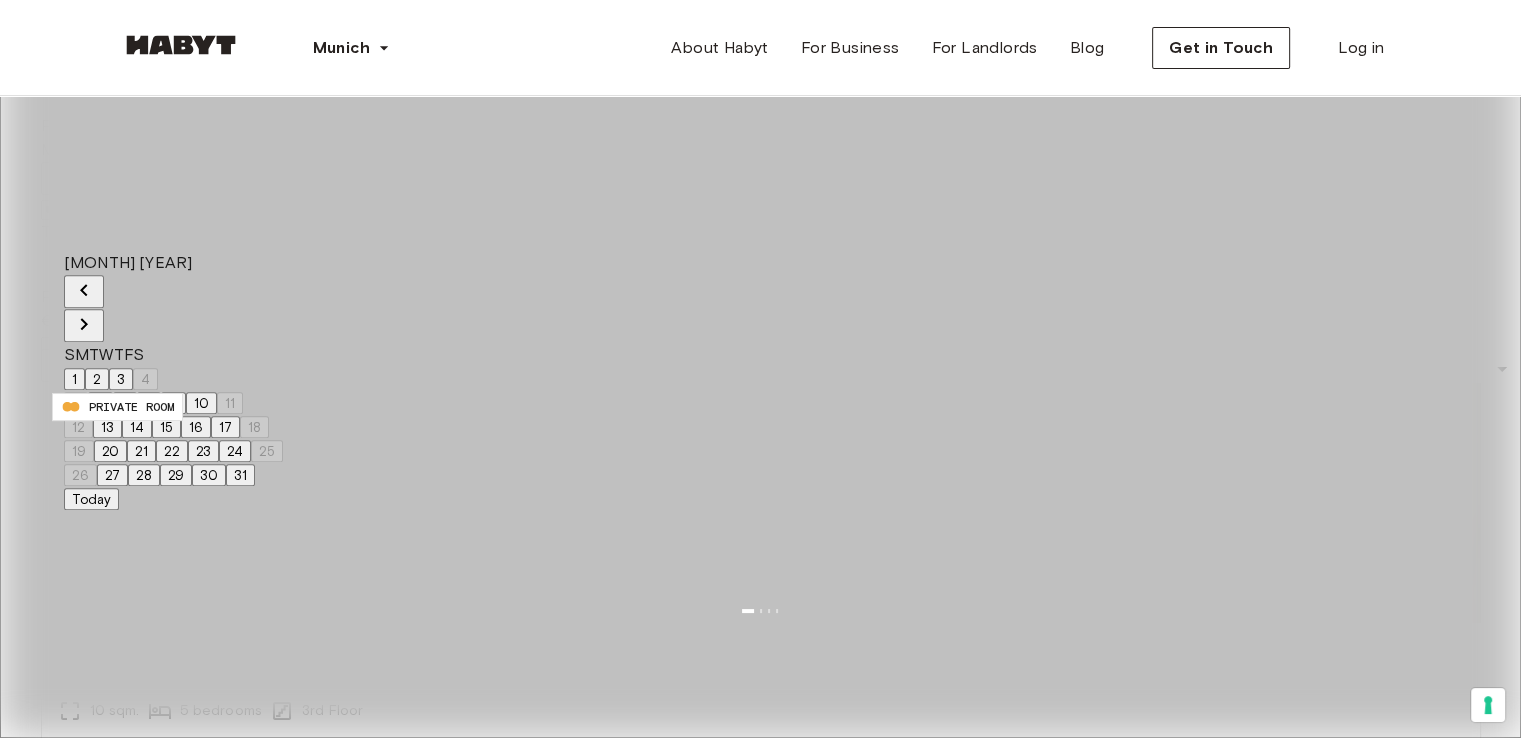 click on "1" at bounding box center (74, 379) 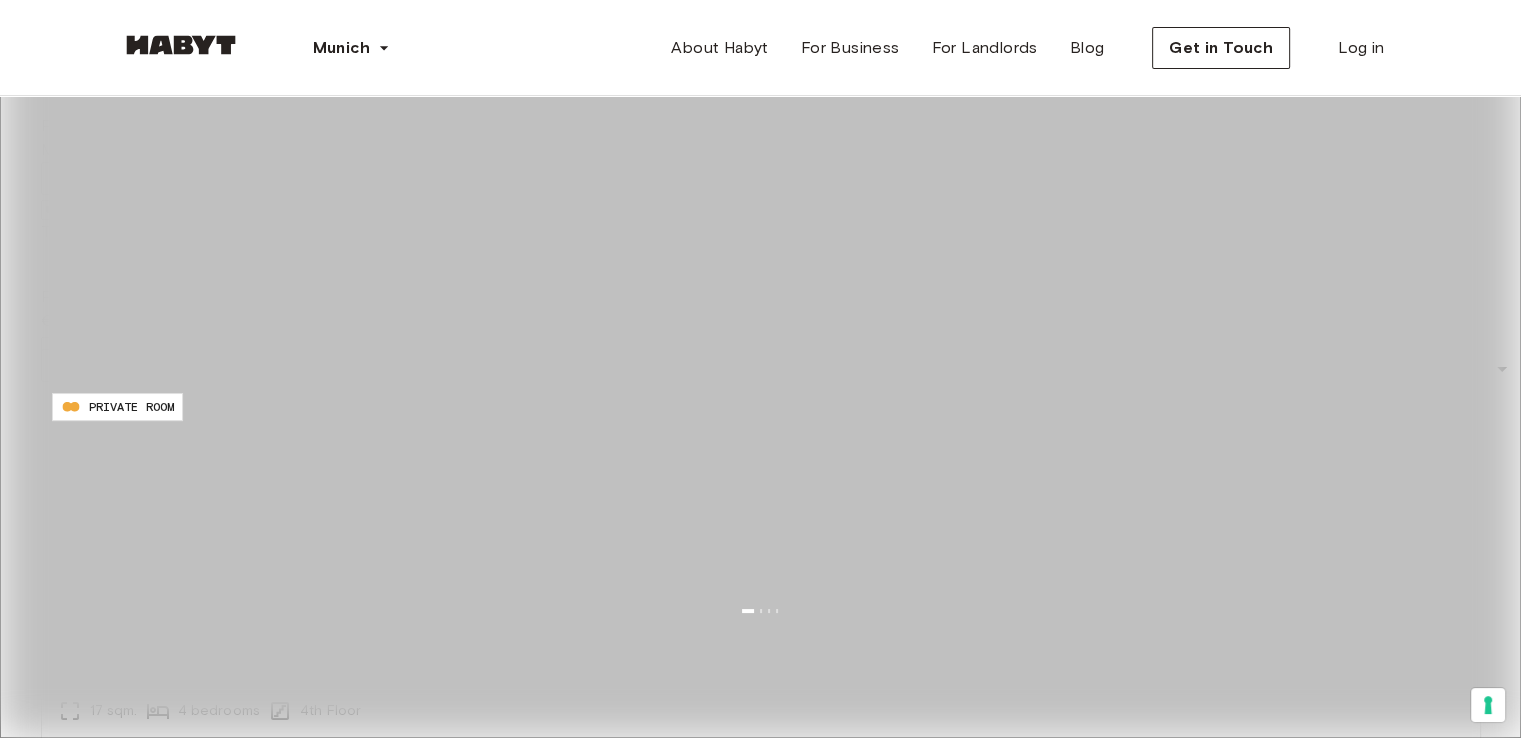 type on "**********" 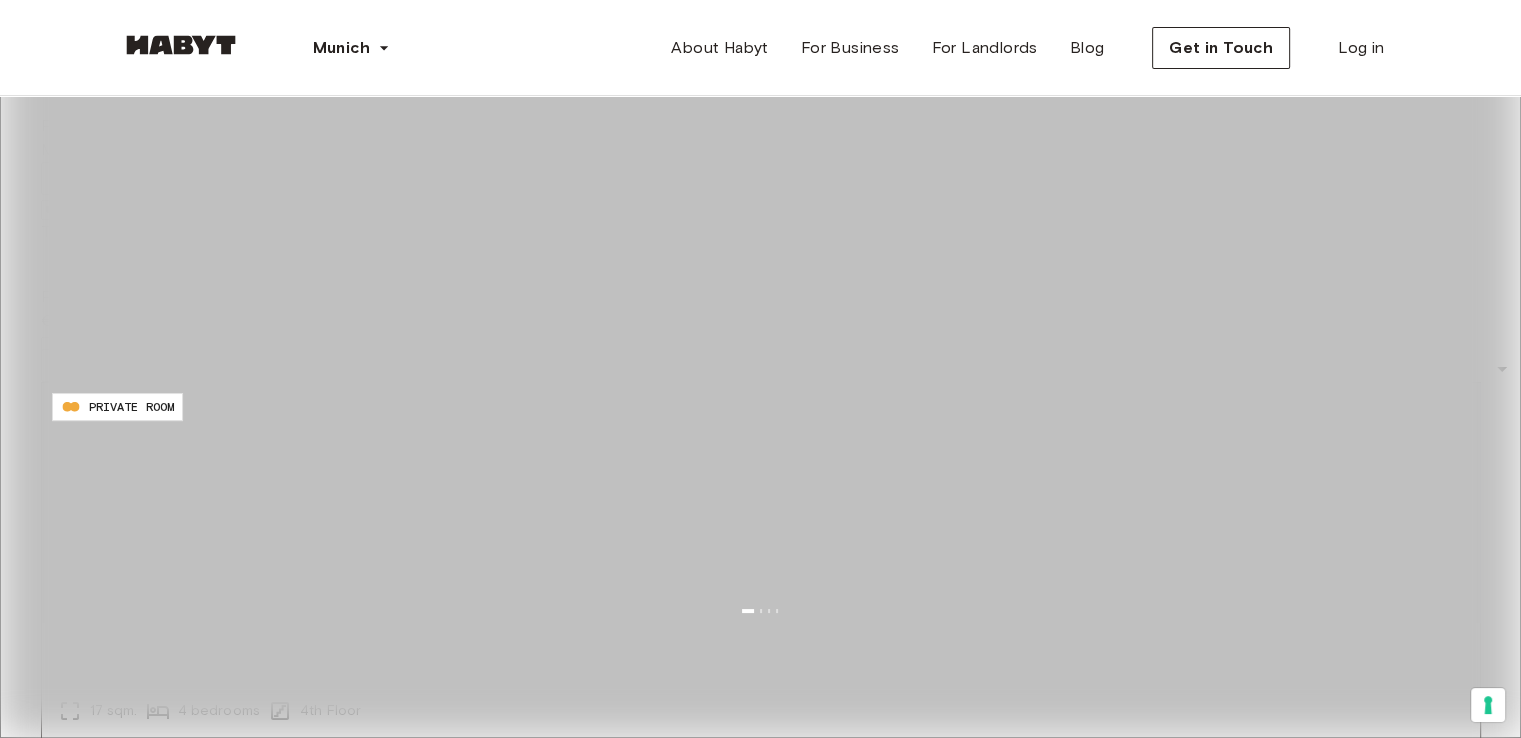 scroll, scrollTop: 536, scrollLeft: 0, axis: vertical 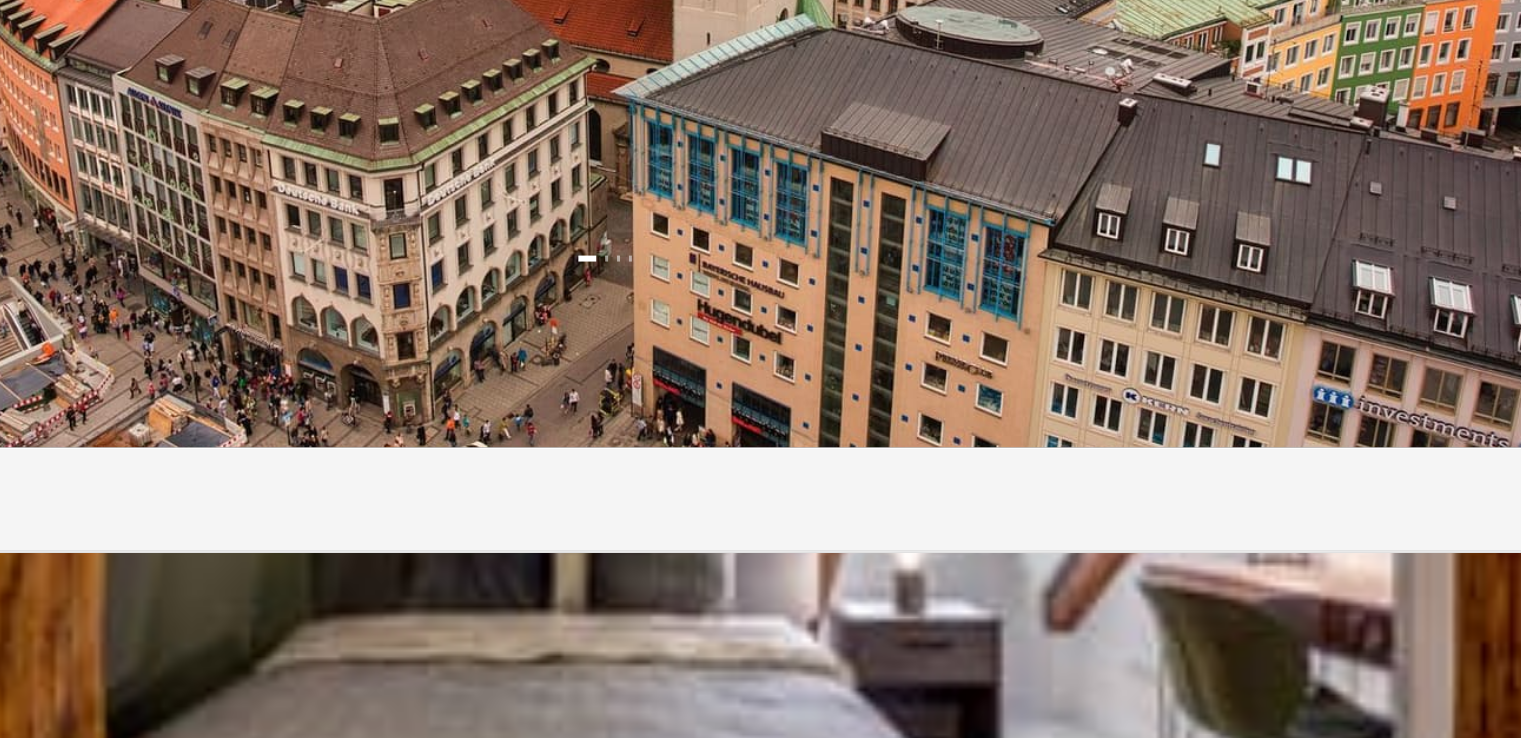 click on "3 listings" at bounding box center (249, 8933) 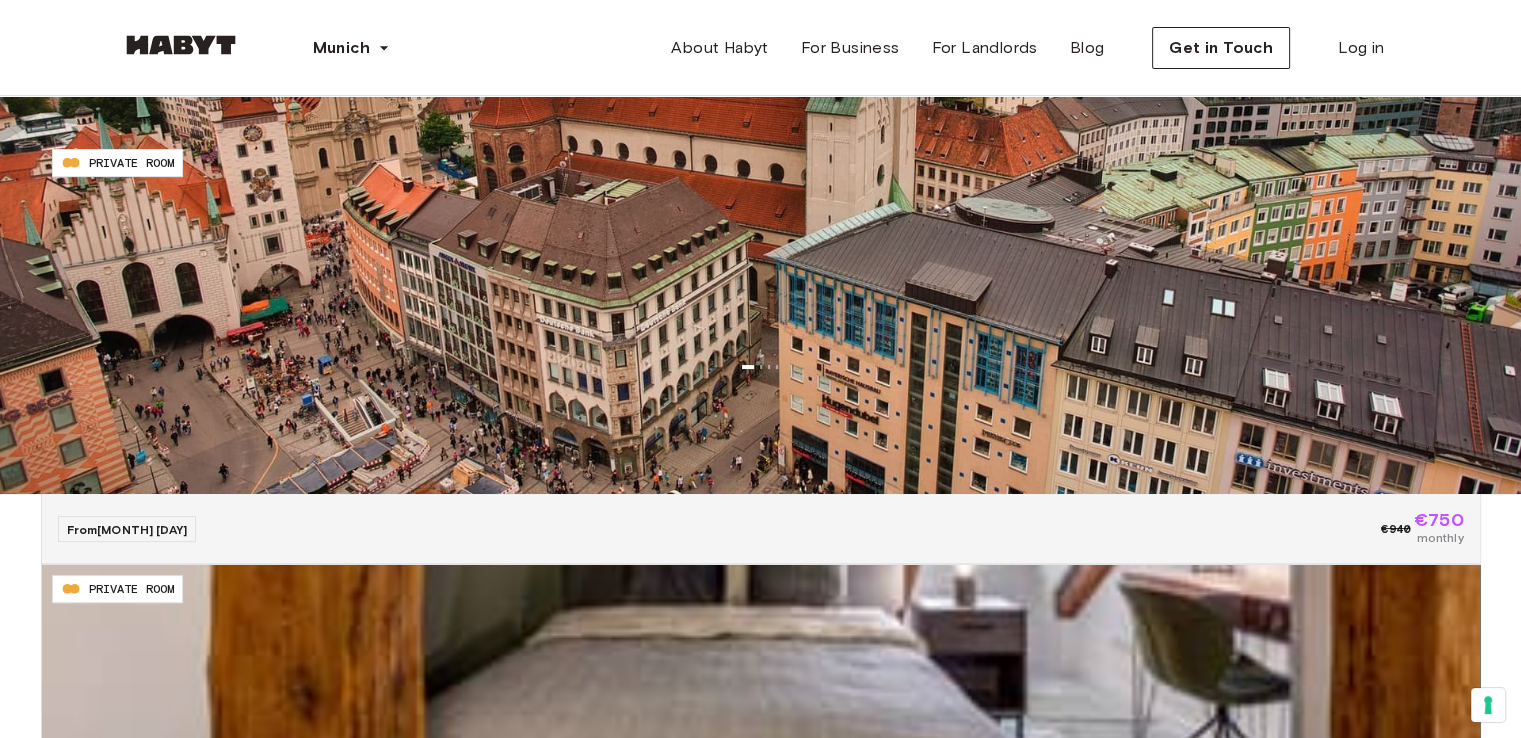 scroll, scrollTop: 249, scrollLeft: 0, axis: vertical 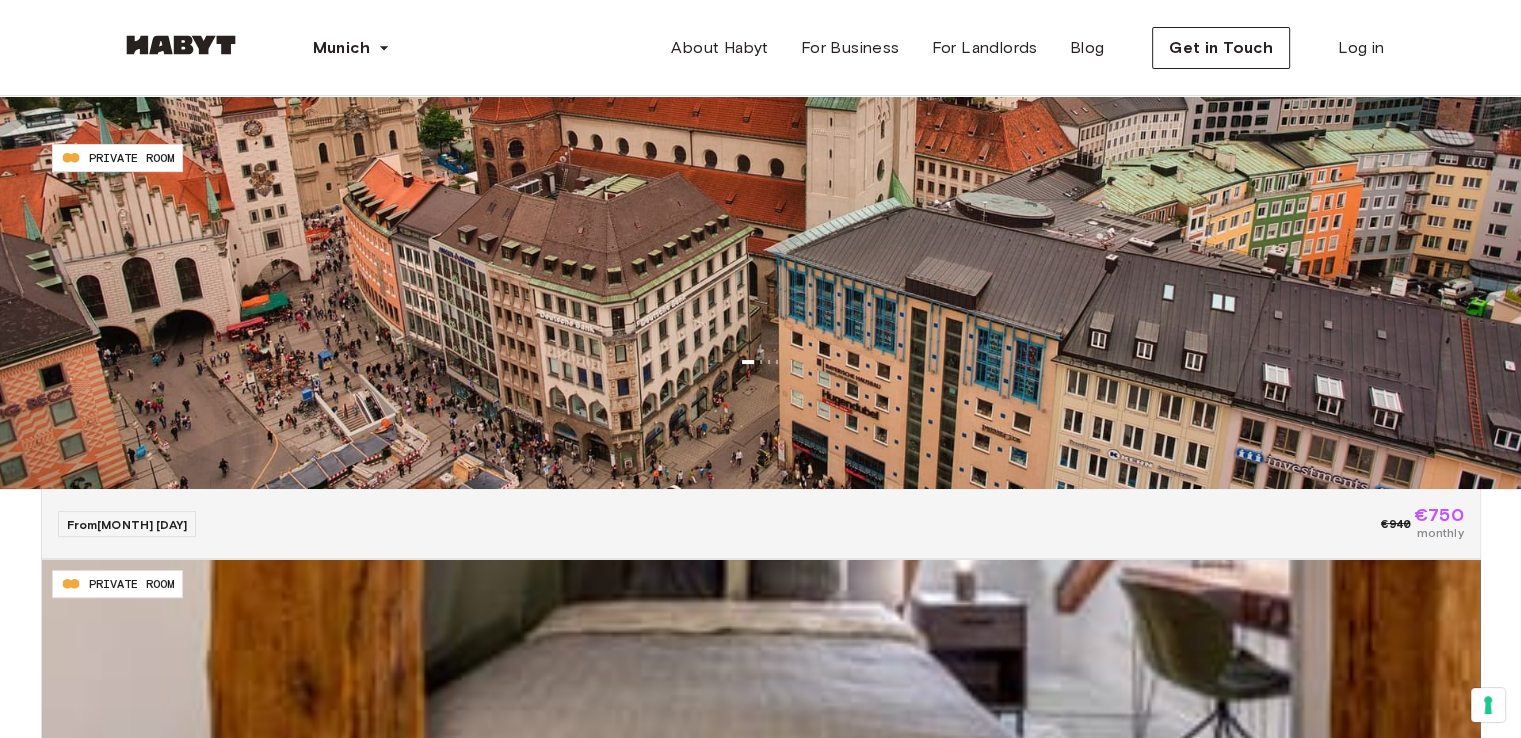 click 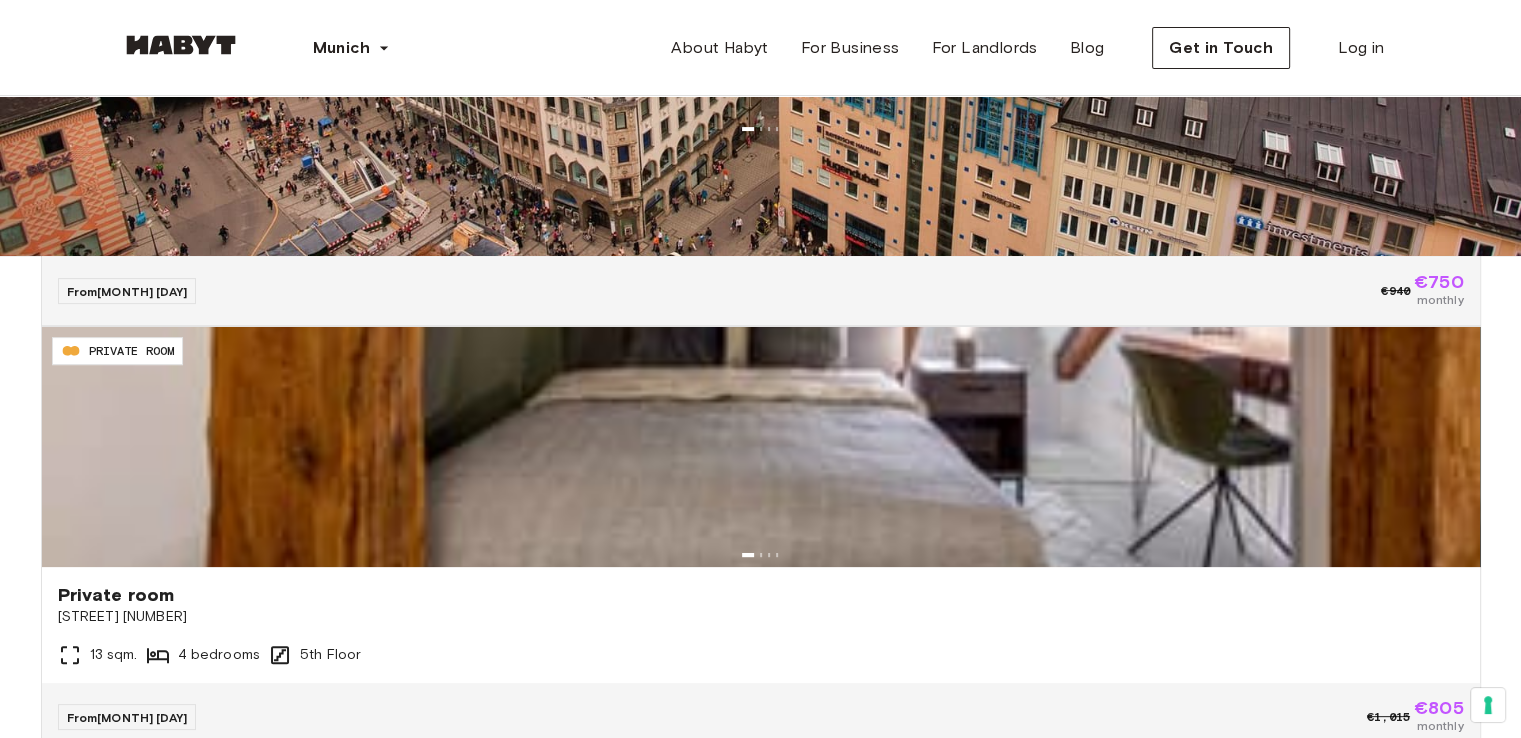 scroll, scrollTop: 485, scrollLeft: 0, axis: vertical 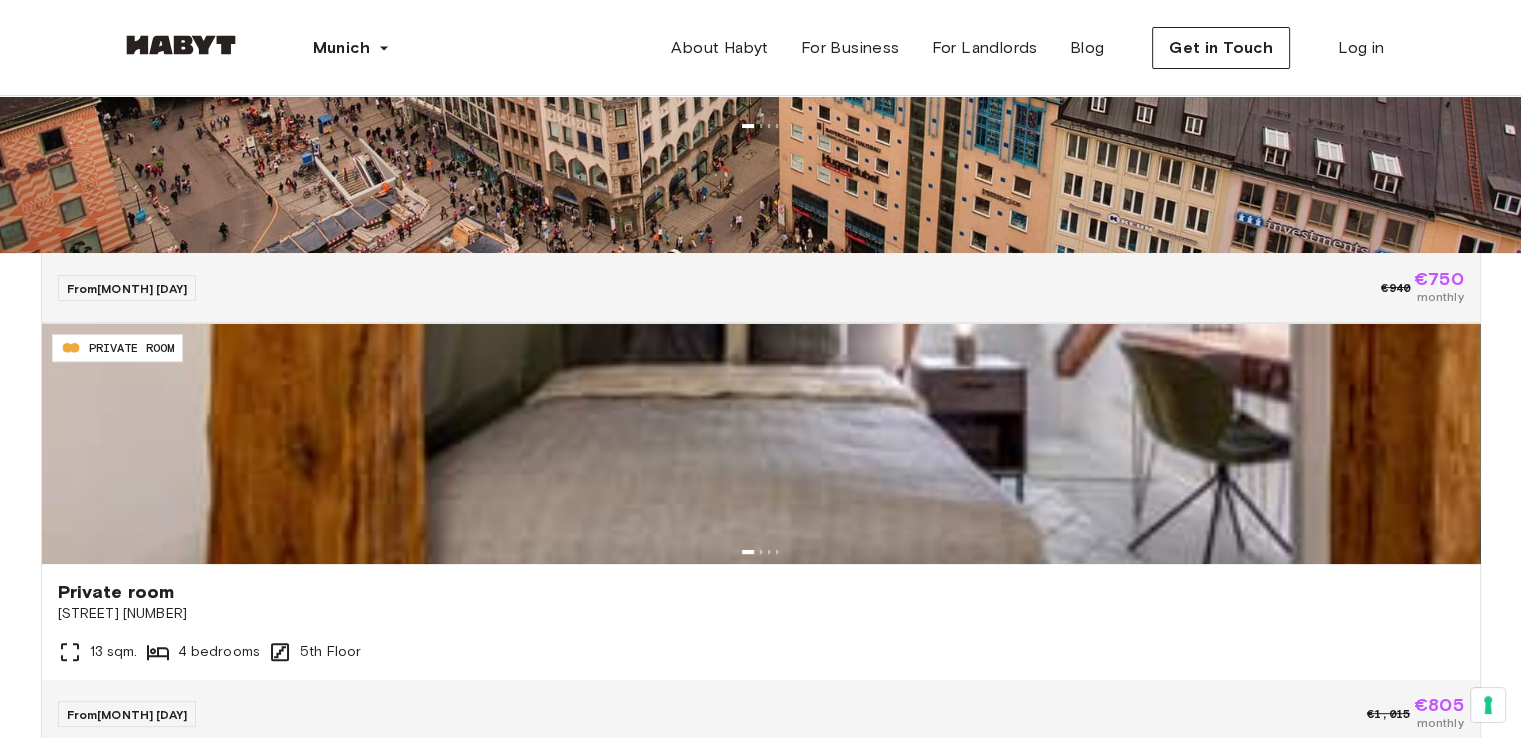 click on "See More" at bounding box center [97, 8438] 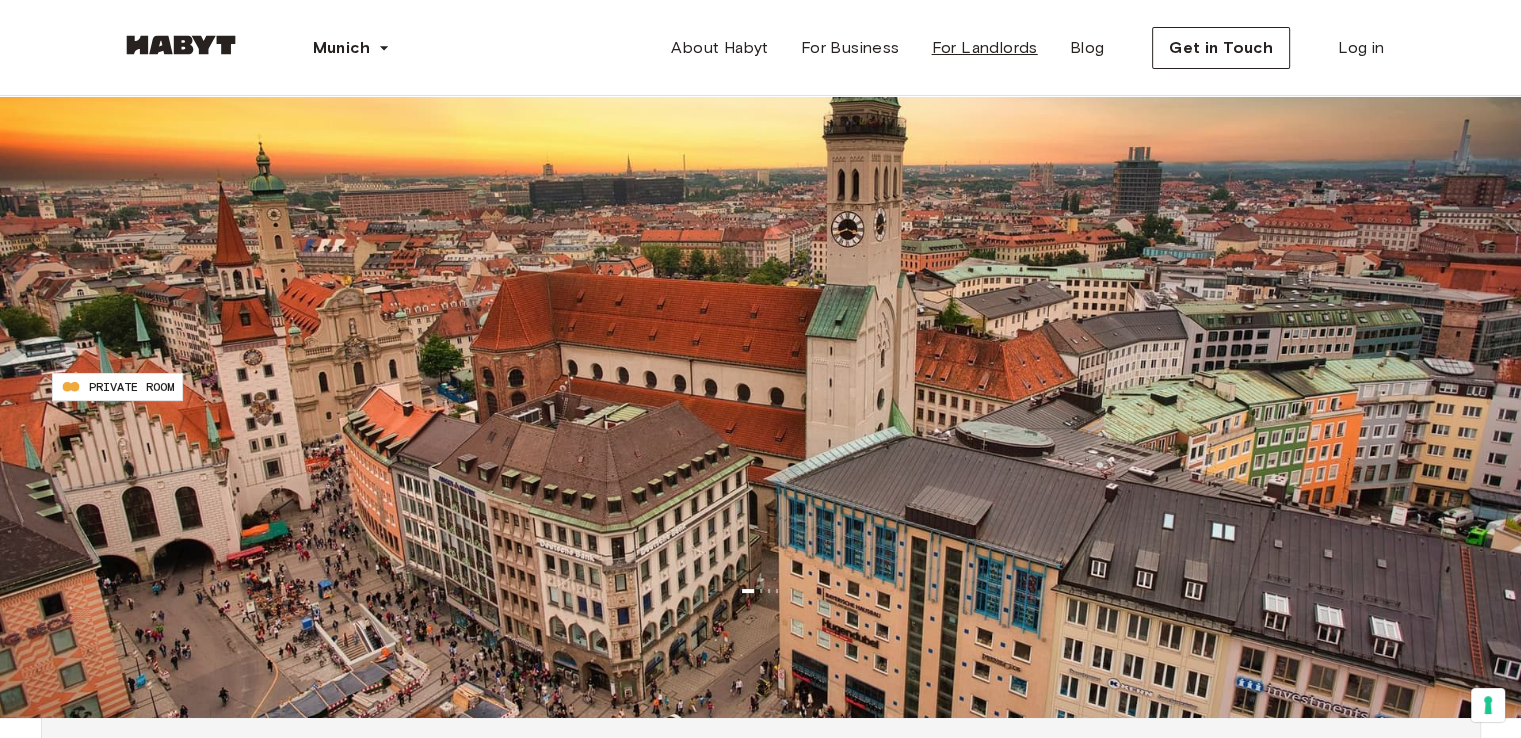 scroll, scrollTop: 0, scrollLeft: 0, axis: both 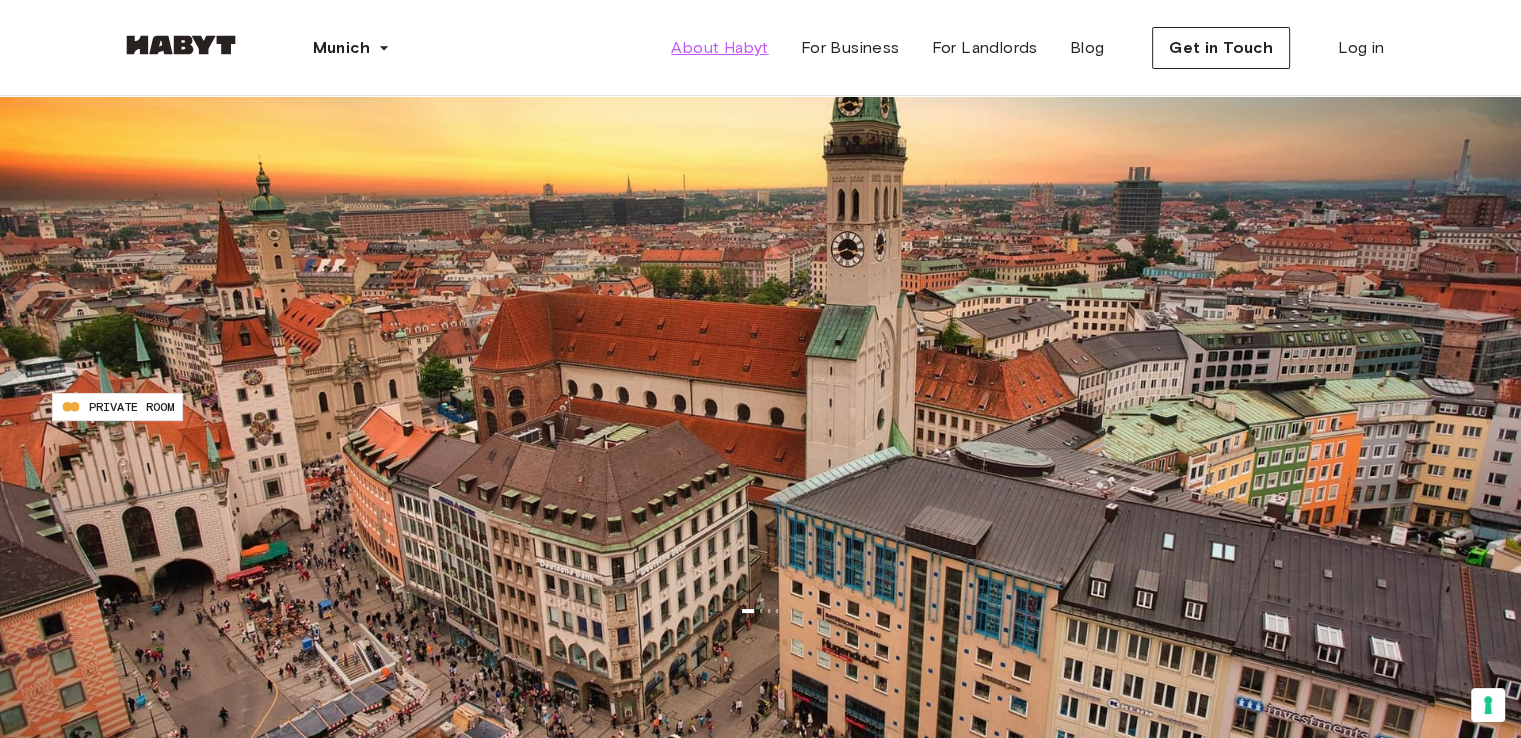 click on "About Habyt" at bounding box center (719, 48) 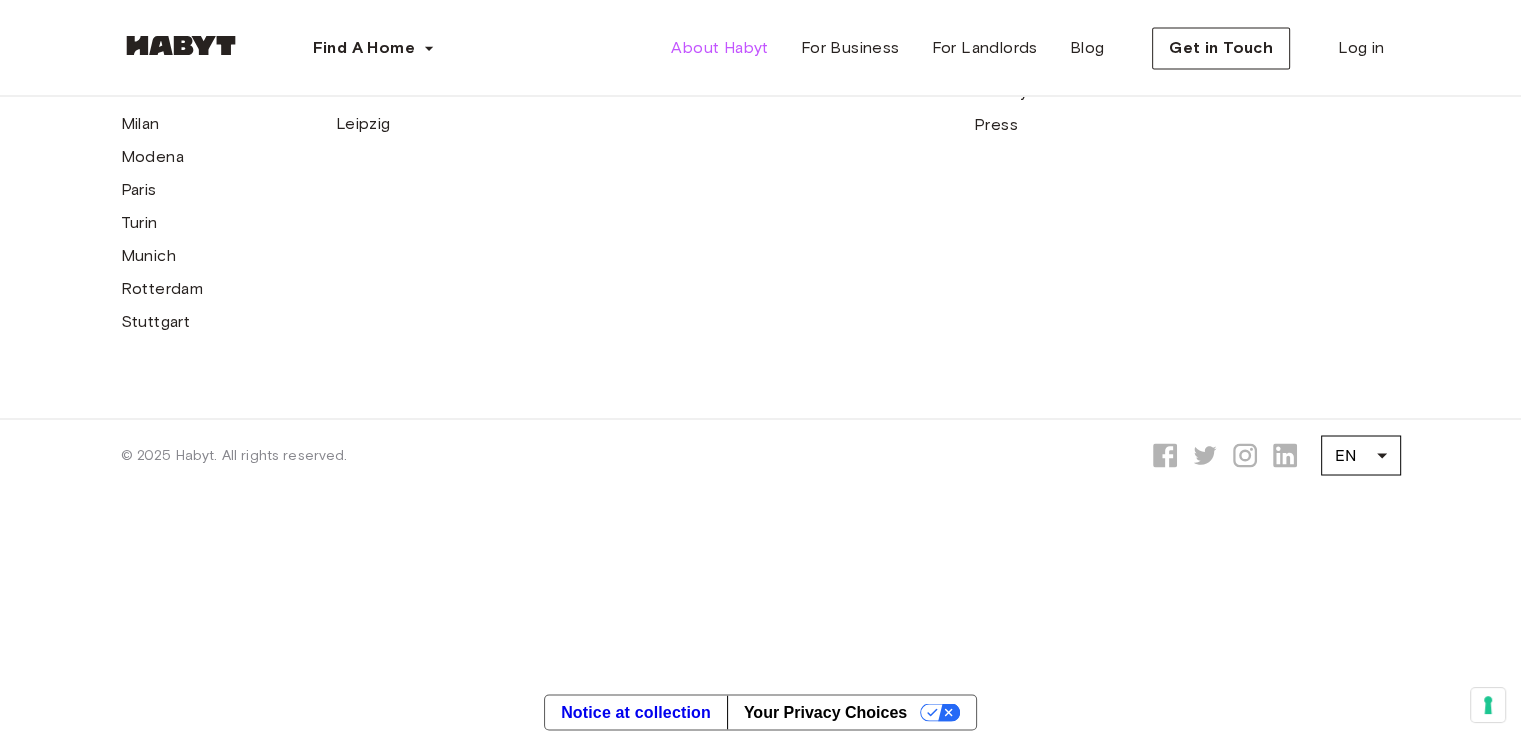 scroll, scrollTop: 6067, scrollLeft: 0, axis: vertical 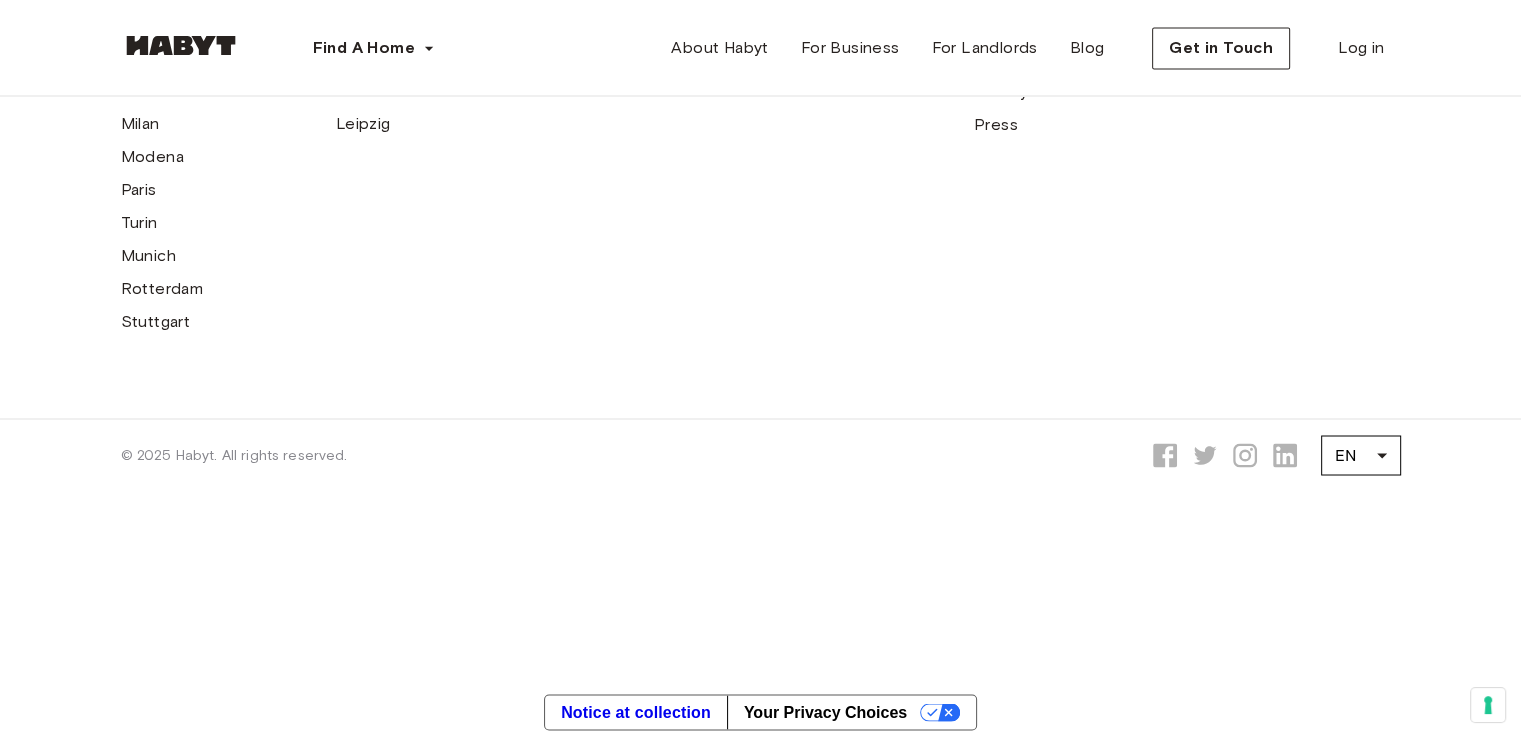 click on "Universities" at bounding box center [1231, -40] 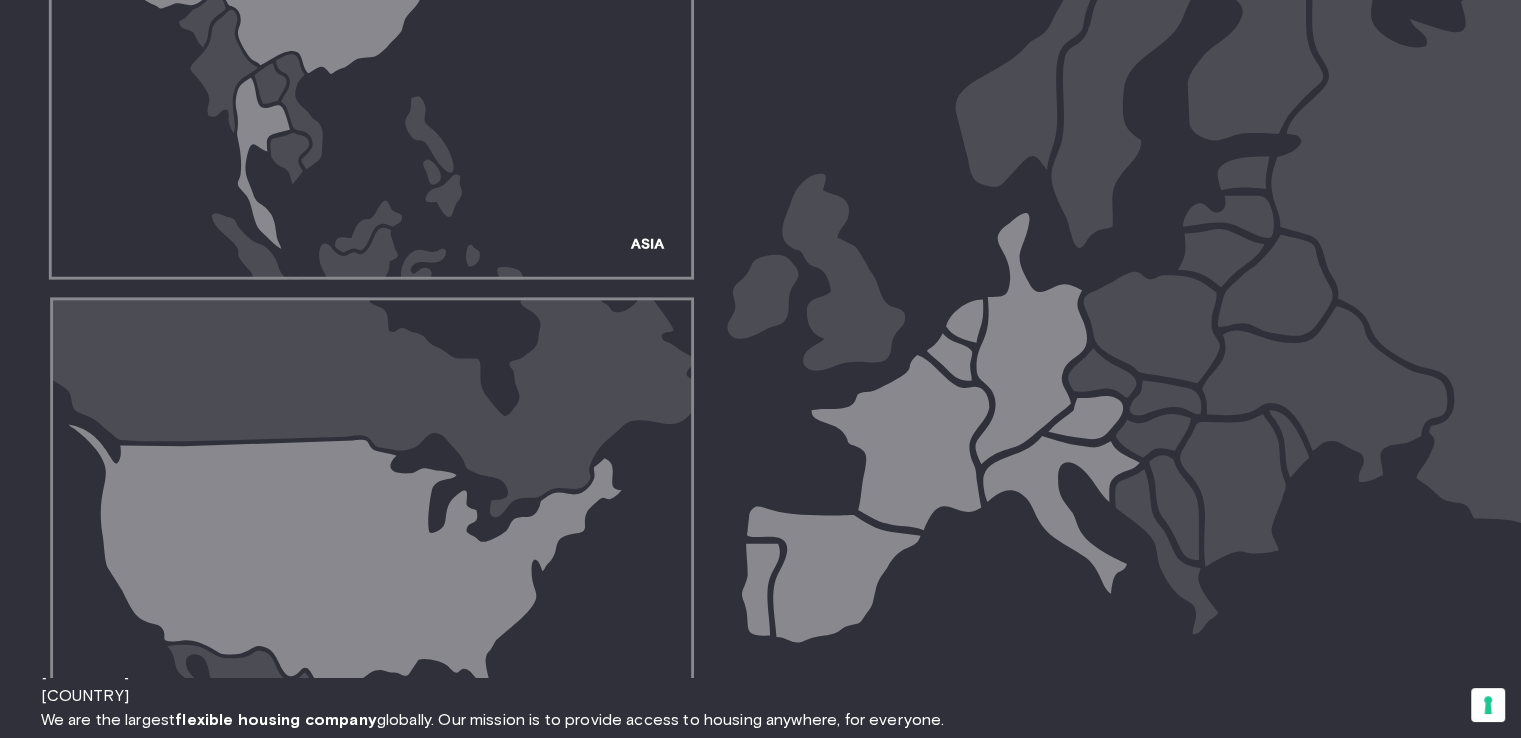 scroll, scrollTop: 0, scrollLeft: 0, axis: both 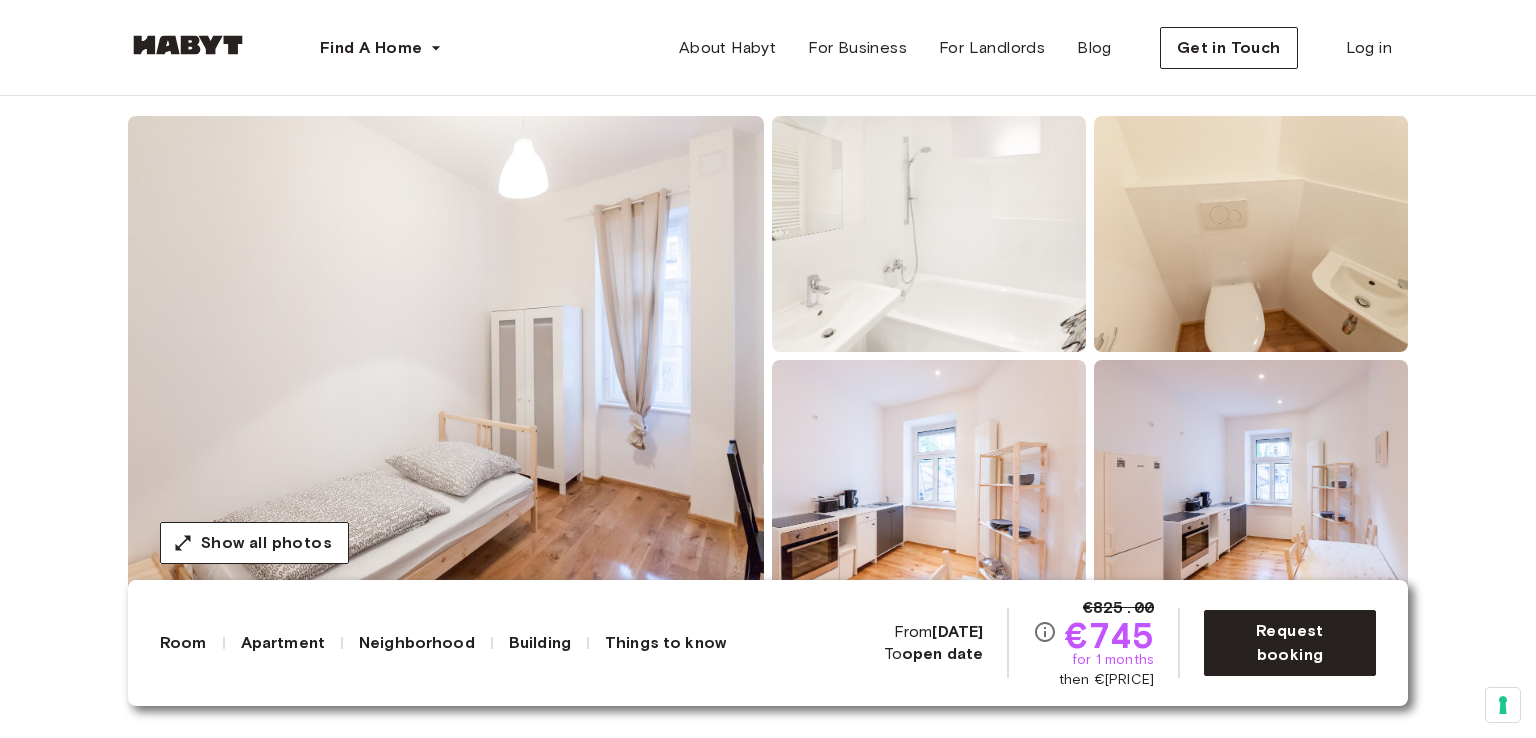 click at bounding box center [446, 356] 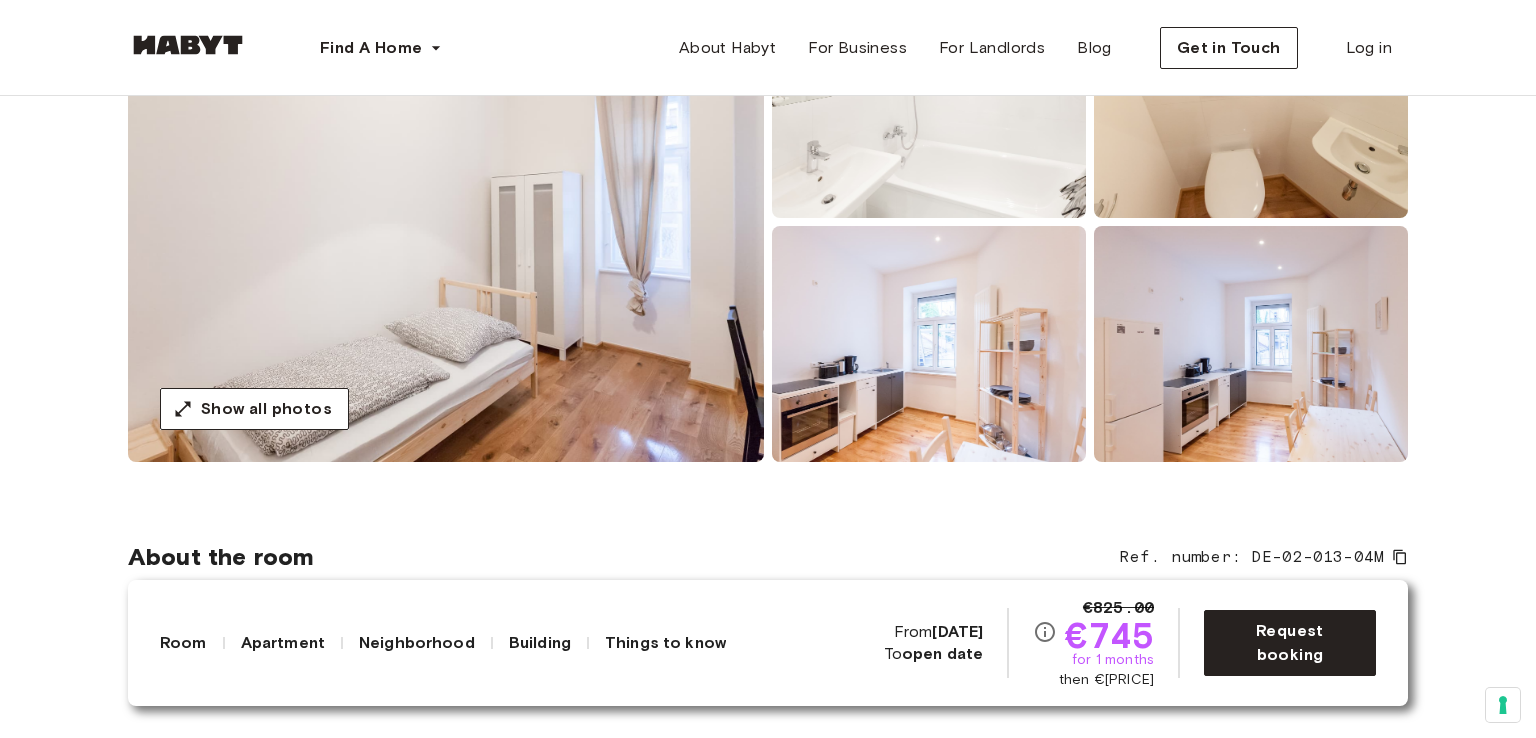 scroll, scrollTop: 290, scrollLeft: 0, axis: vertical 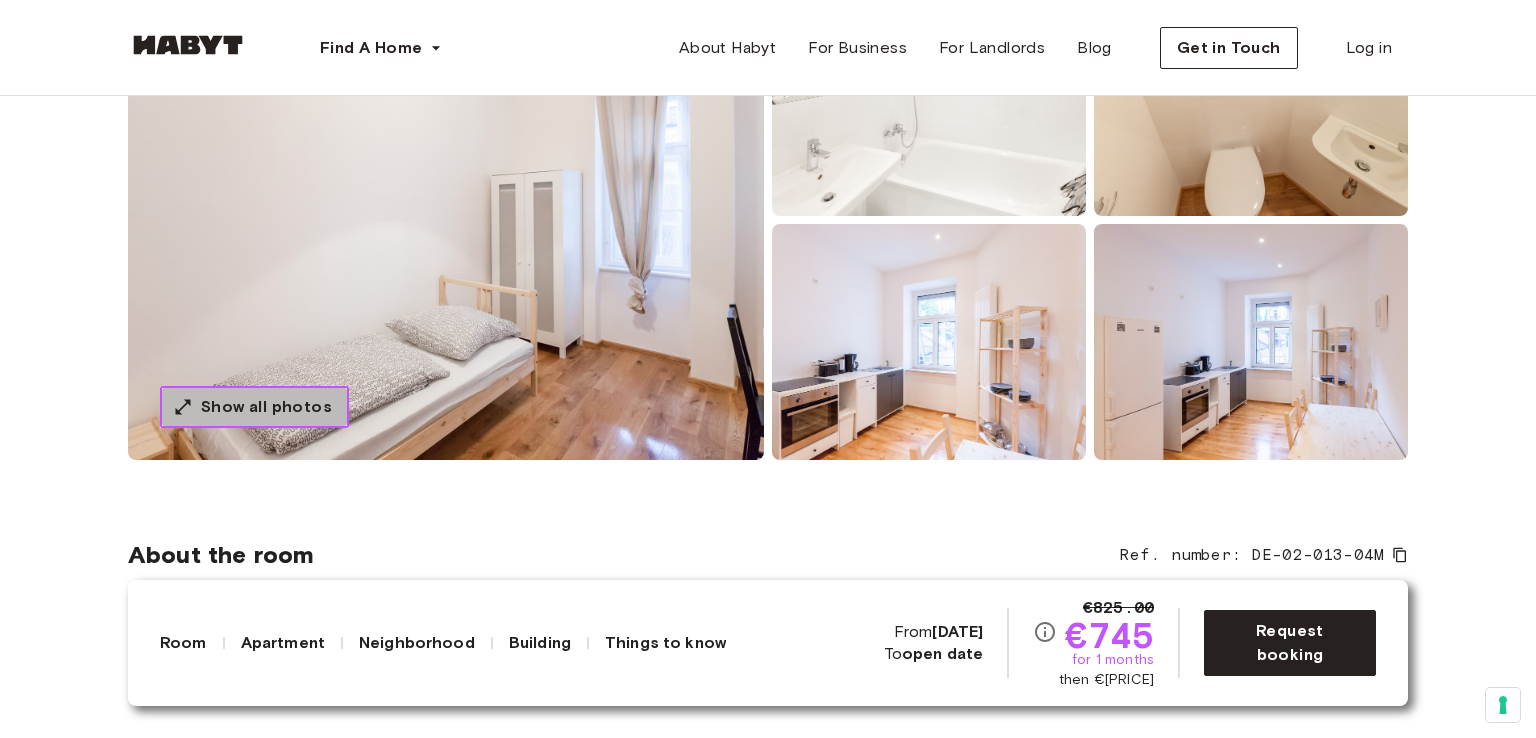 click on "Show all photos" at bounding box center [254, 407] 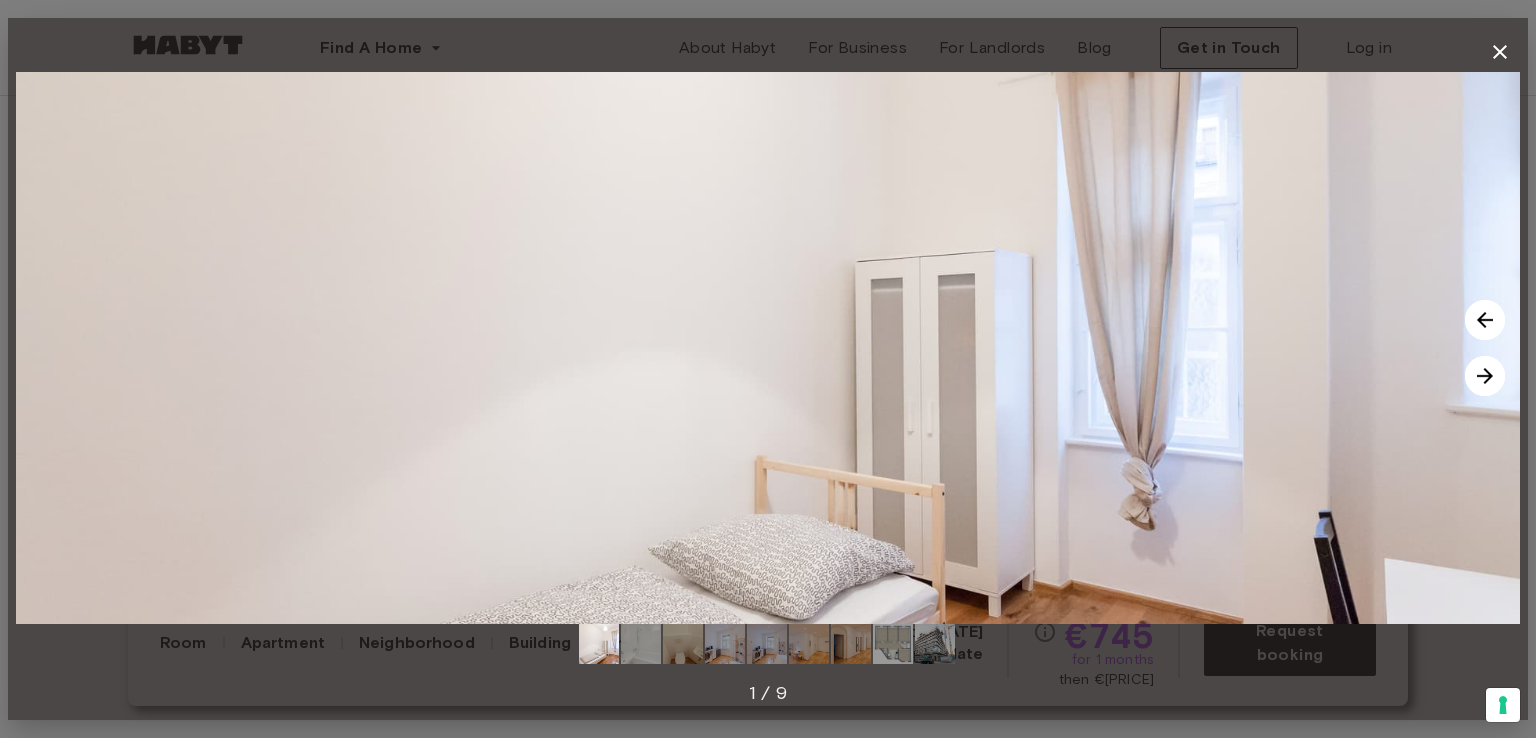 click at bounding box center [1485, 376] 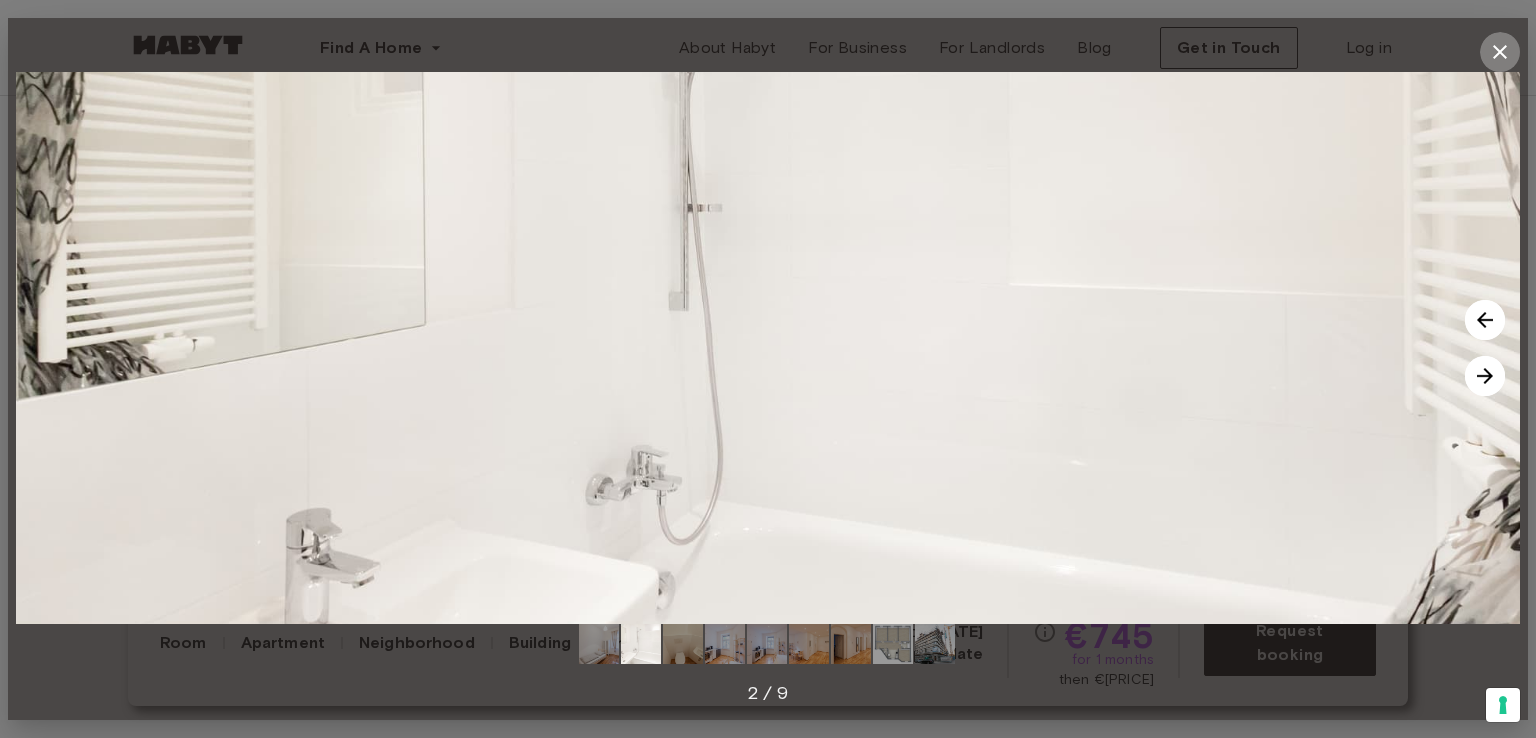 click 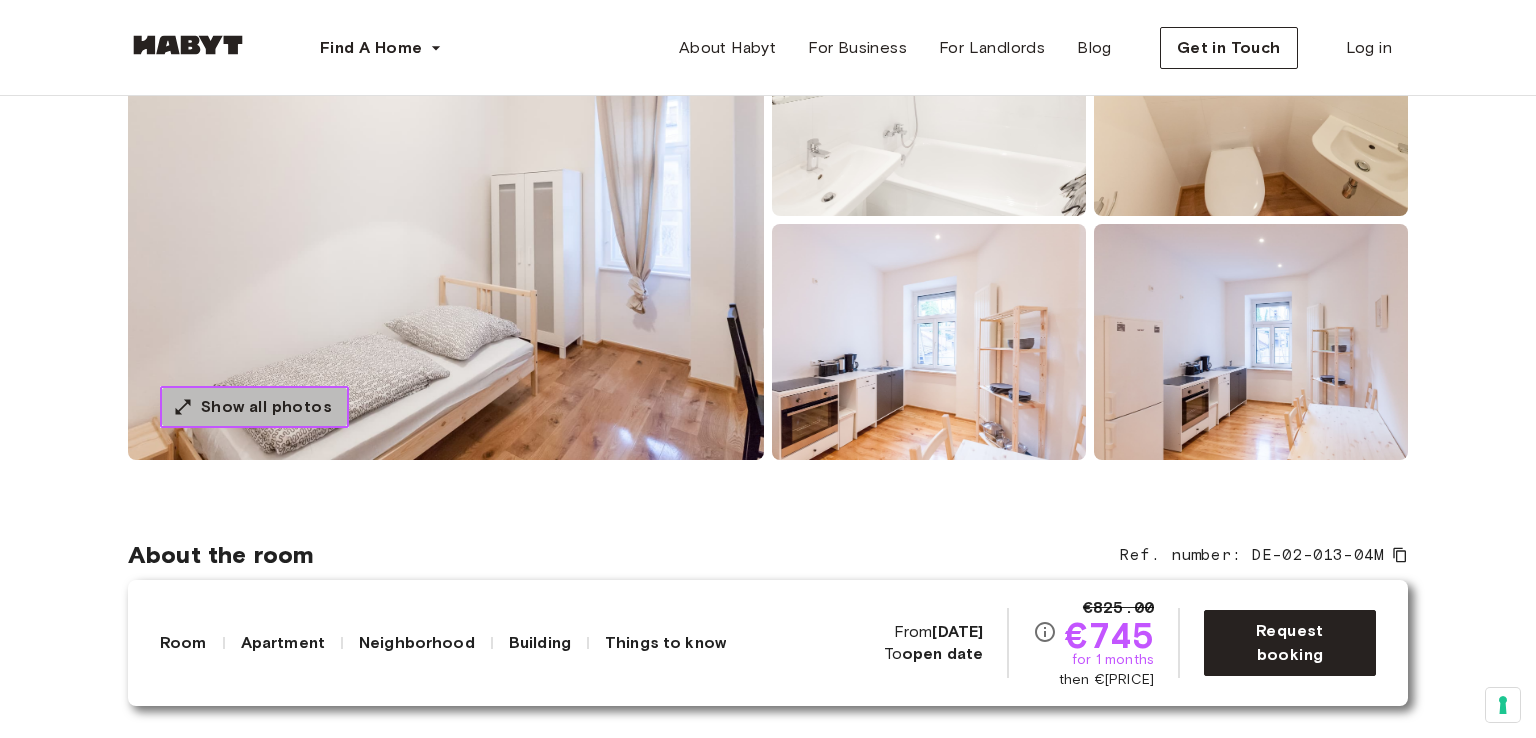 click on "Show all photos" at bounding box center [266, 407] 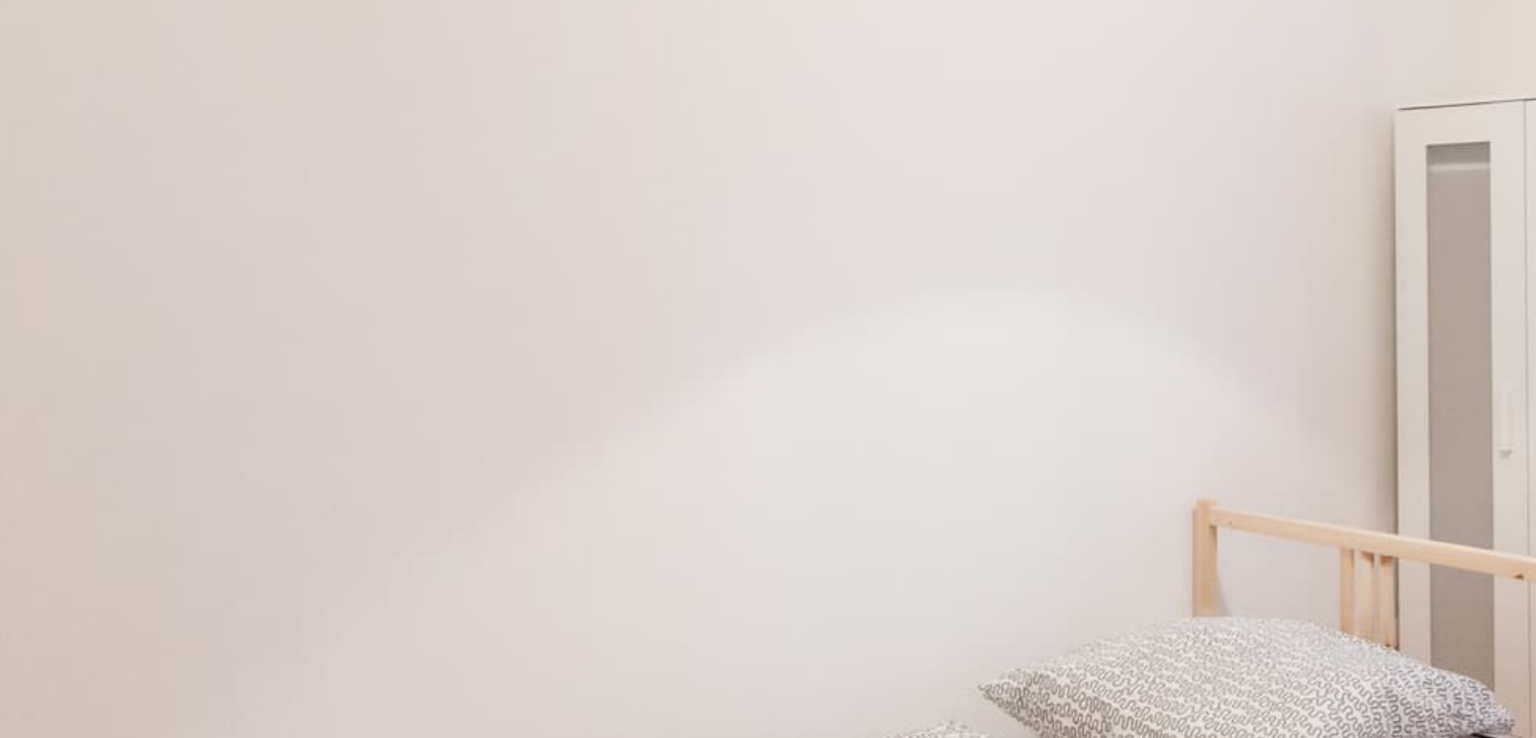 scroll, scrollTop: 290, scrollLeft: 0, axis: vertical 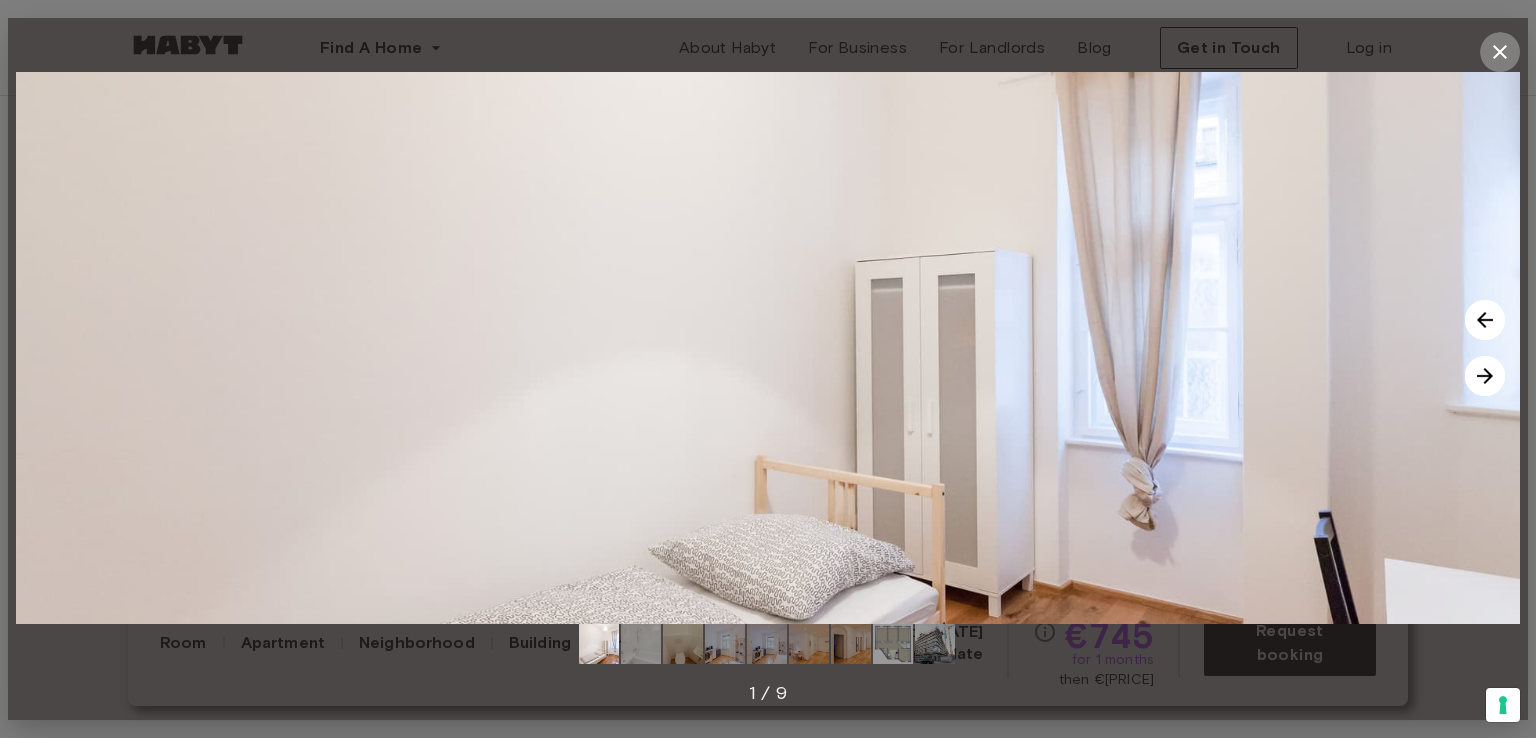 click 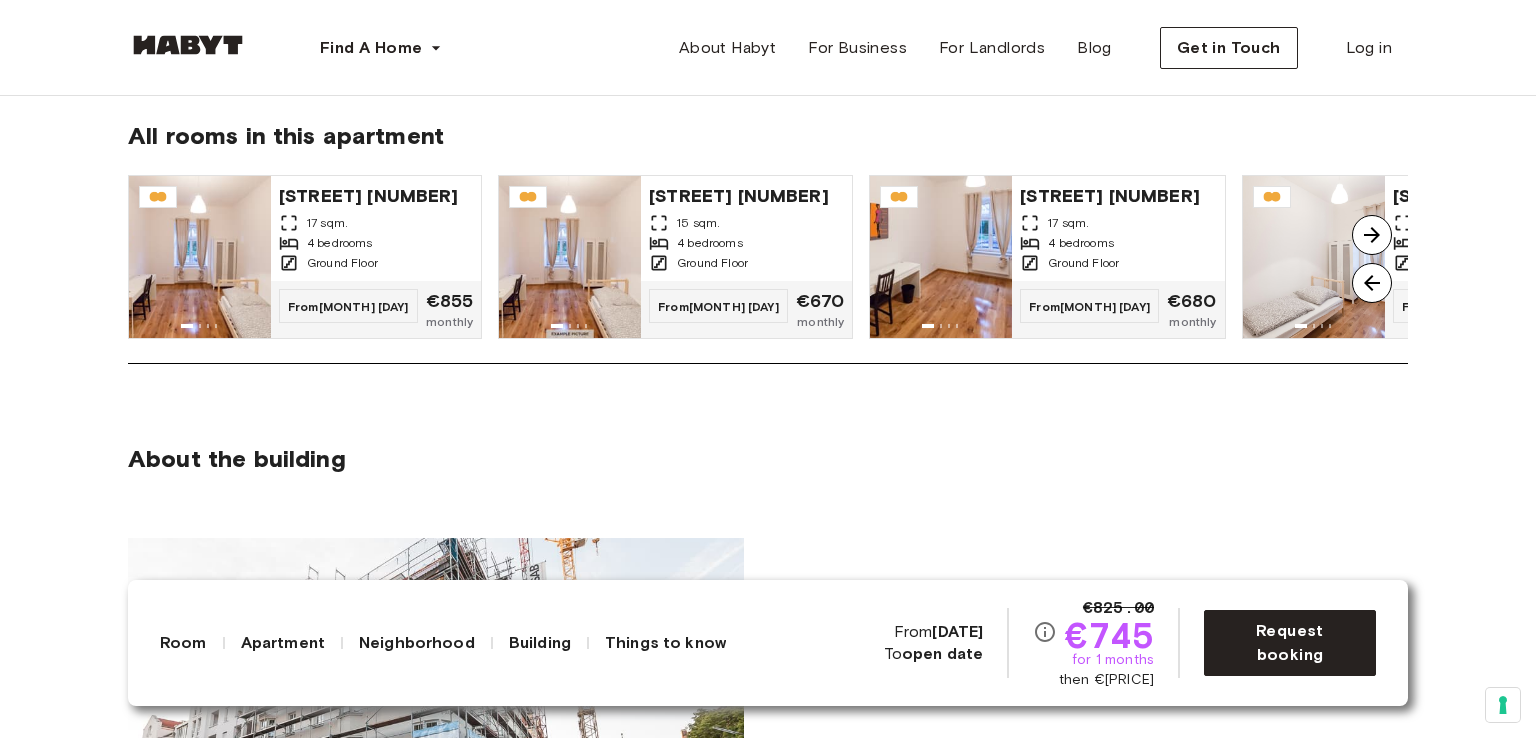 scroll, scrollTop: 1528, scrollLeft: 0, axis: vertical 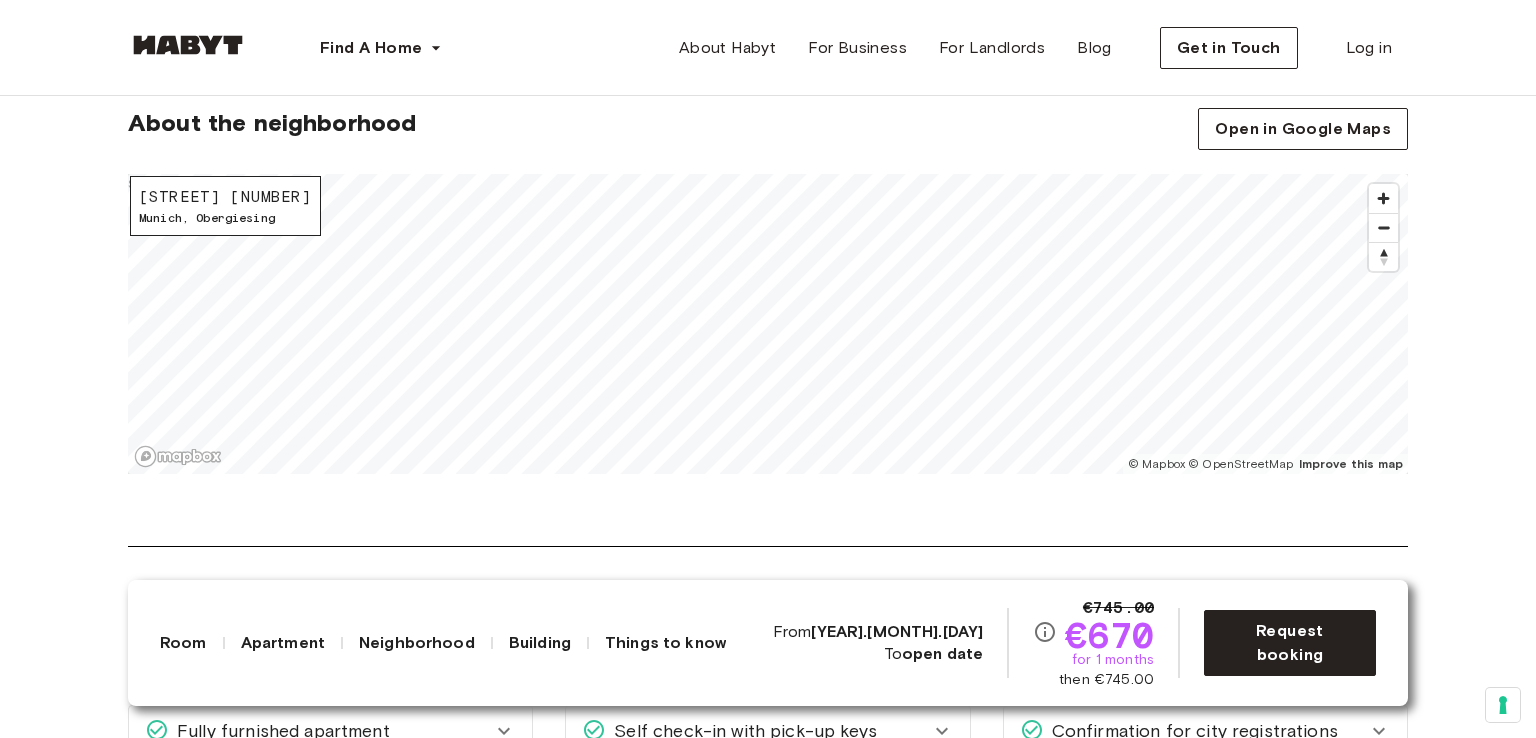 click on "About the neighborhood Open in Google Maps Grünwalderstraße 119 Munich ,   Obergiesing © Mapbox   © OpenStreetMap   Improve this map $" at bounding box center [768, 327] 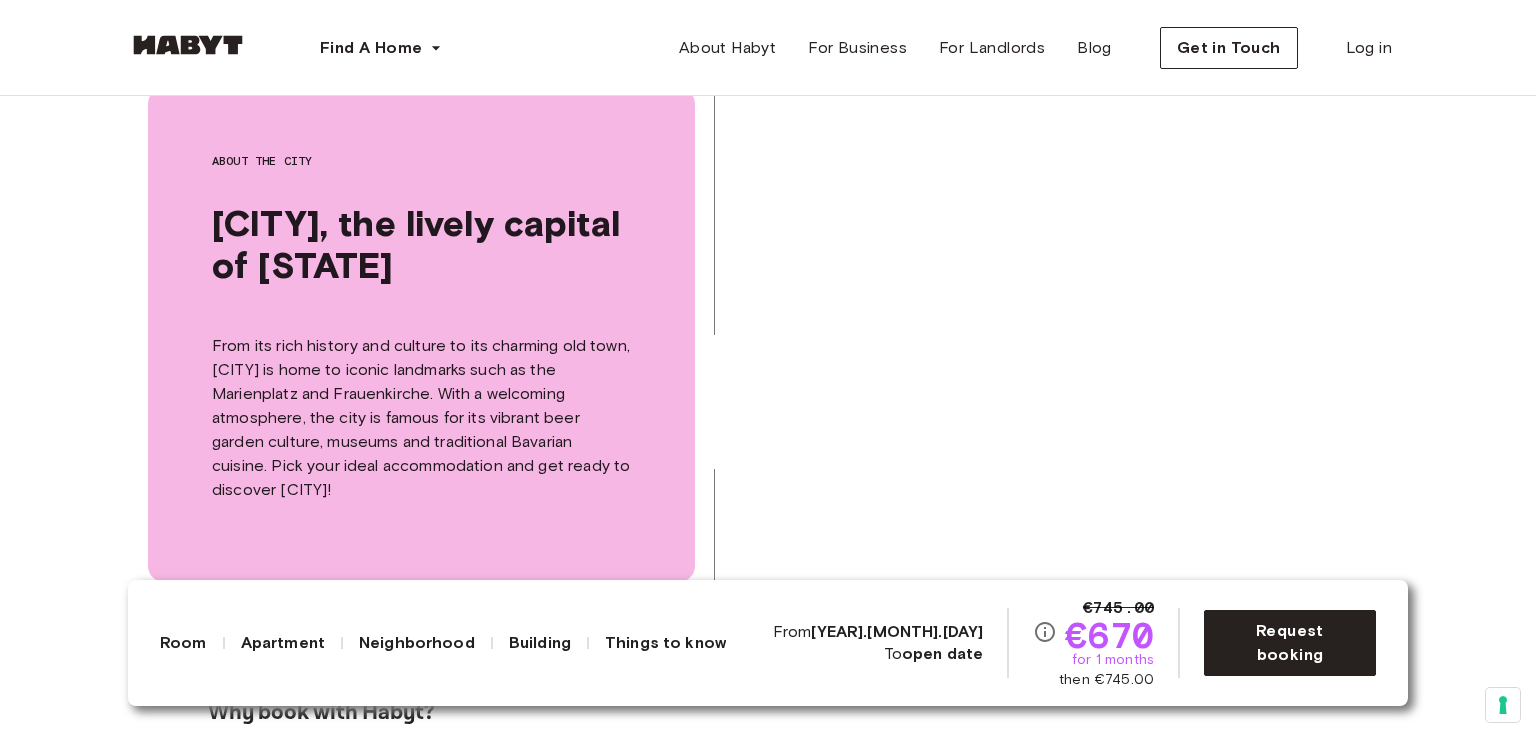 scroll, scrollTop: 4020, scrollLeft: 0, axis: vertical 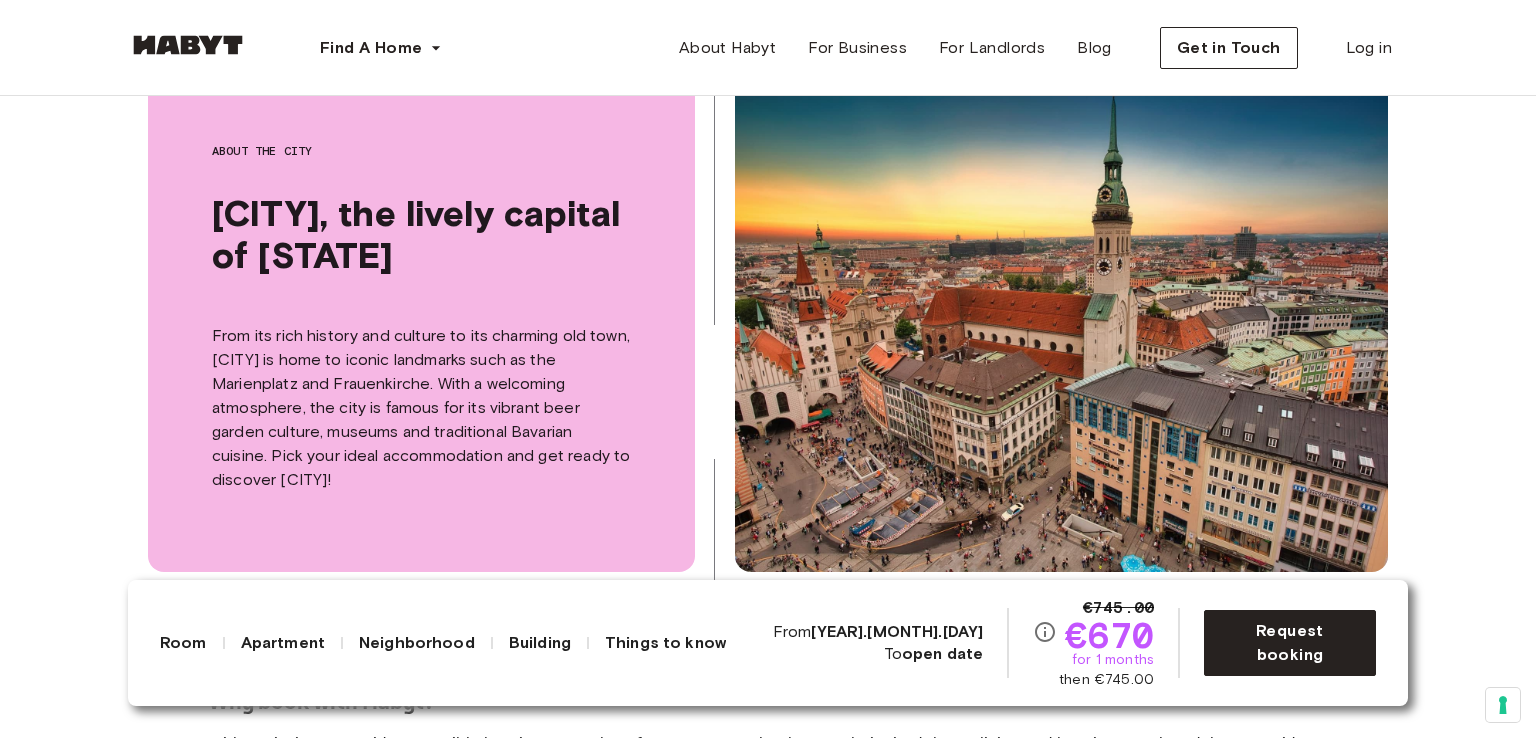 click at bounding box center [1061, 325] 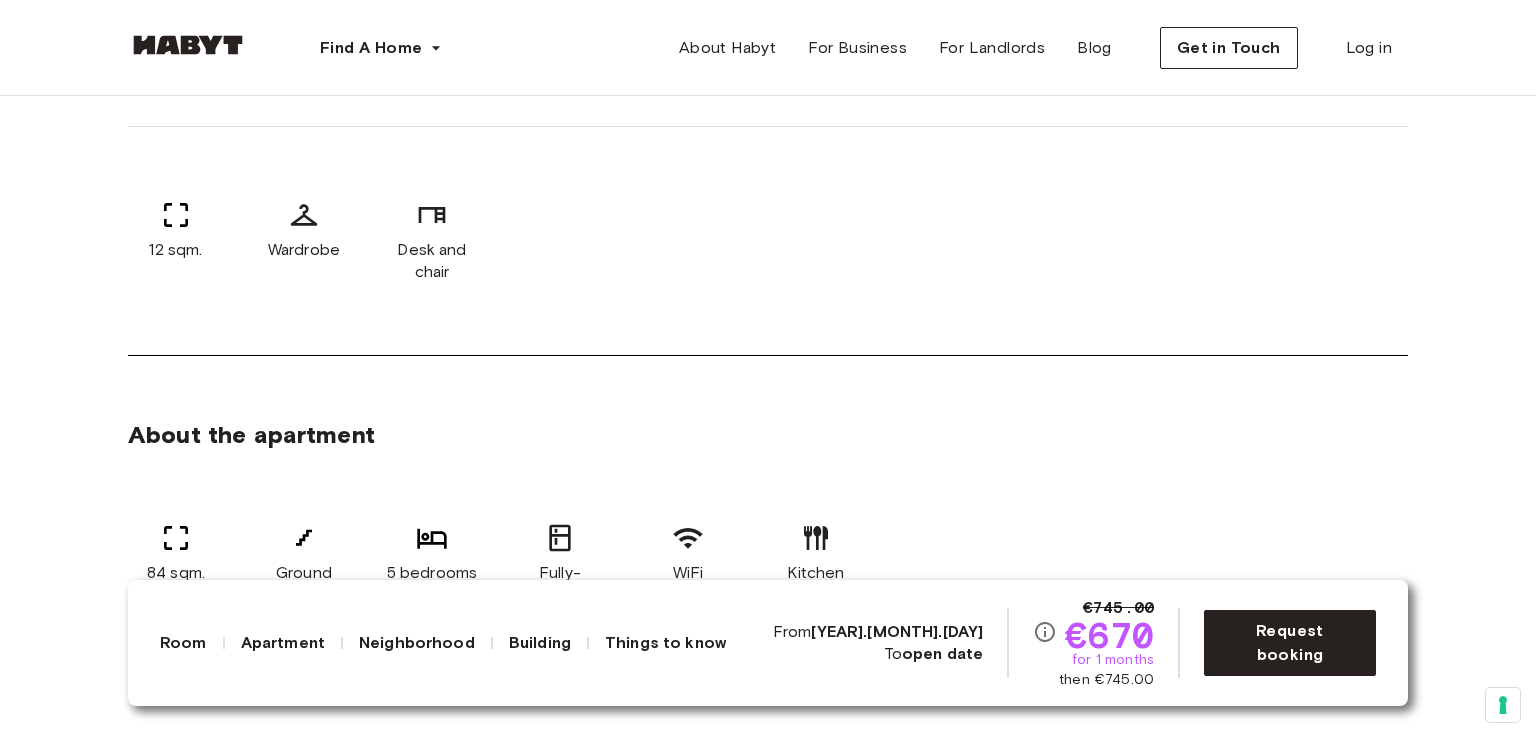 scroll, scrollTop: 767, scrollLeft: 0, axis: vertical 